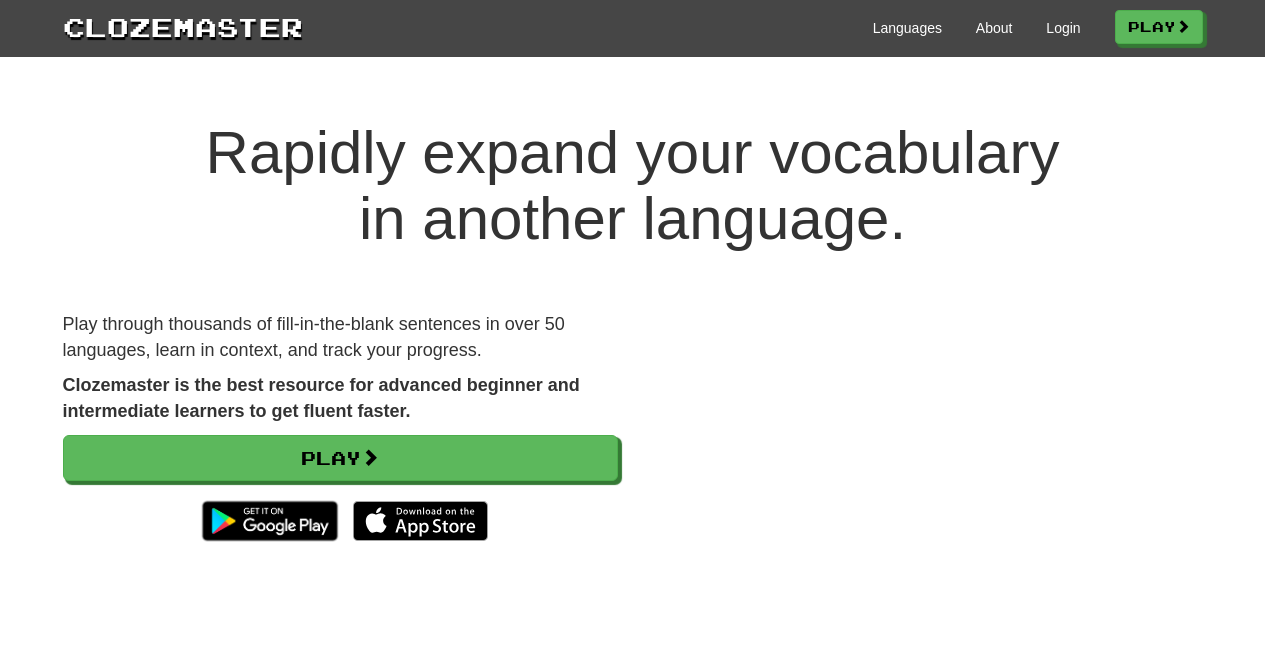scroll, scrollTop: 0, scrollLeft: 0, axis: both 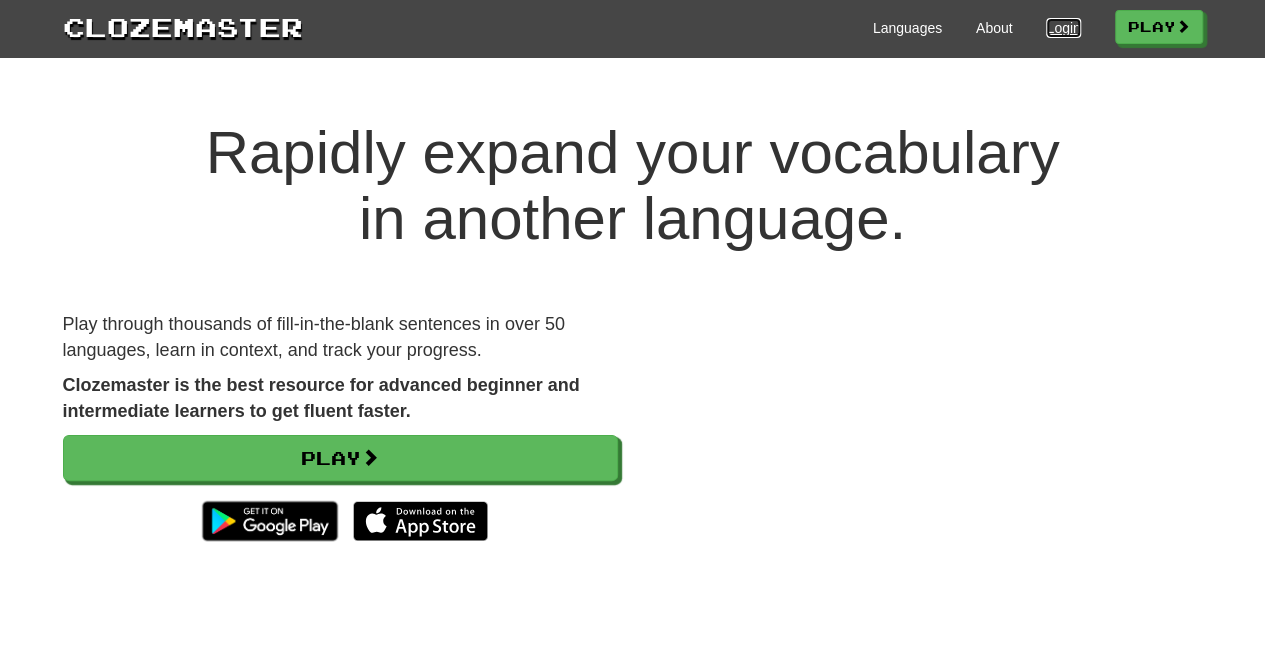 click on "Login" at bounding box center [1063, 28] 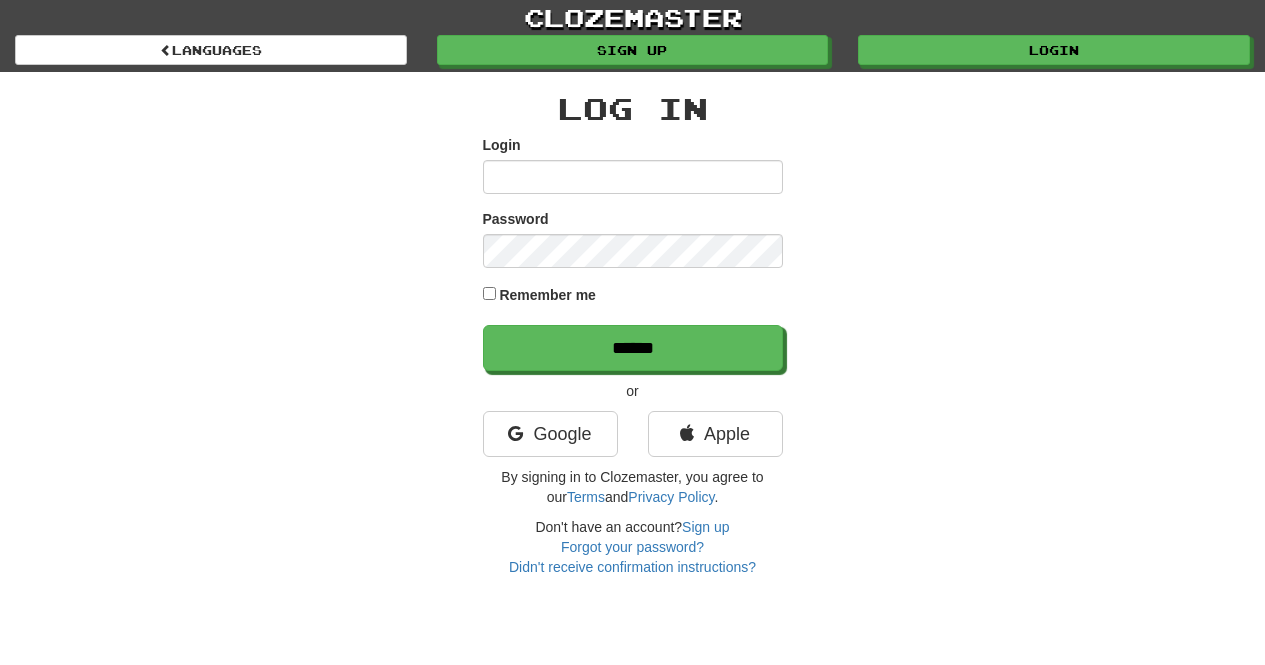 scroll, scrollTop: 0, scrollLeft: 0, axis: both 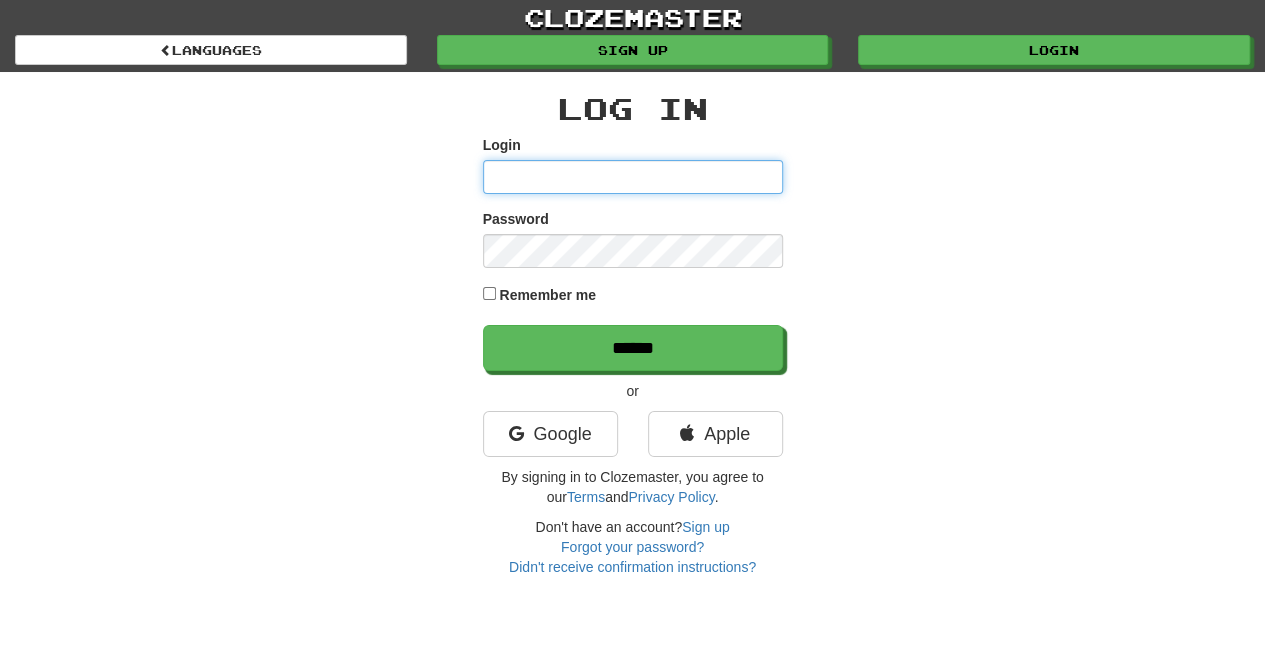 type on "**********" 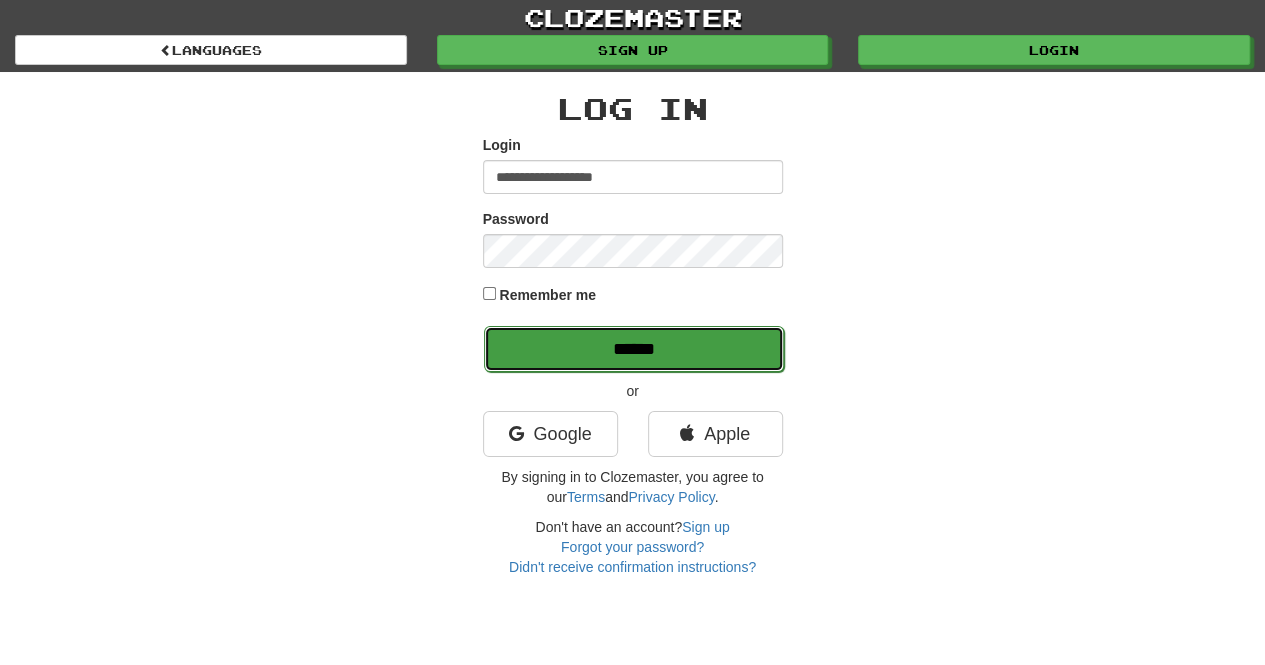 click on "******" at bounding box center [634, 349] 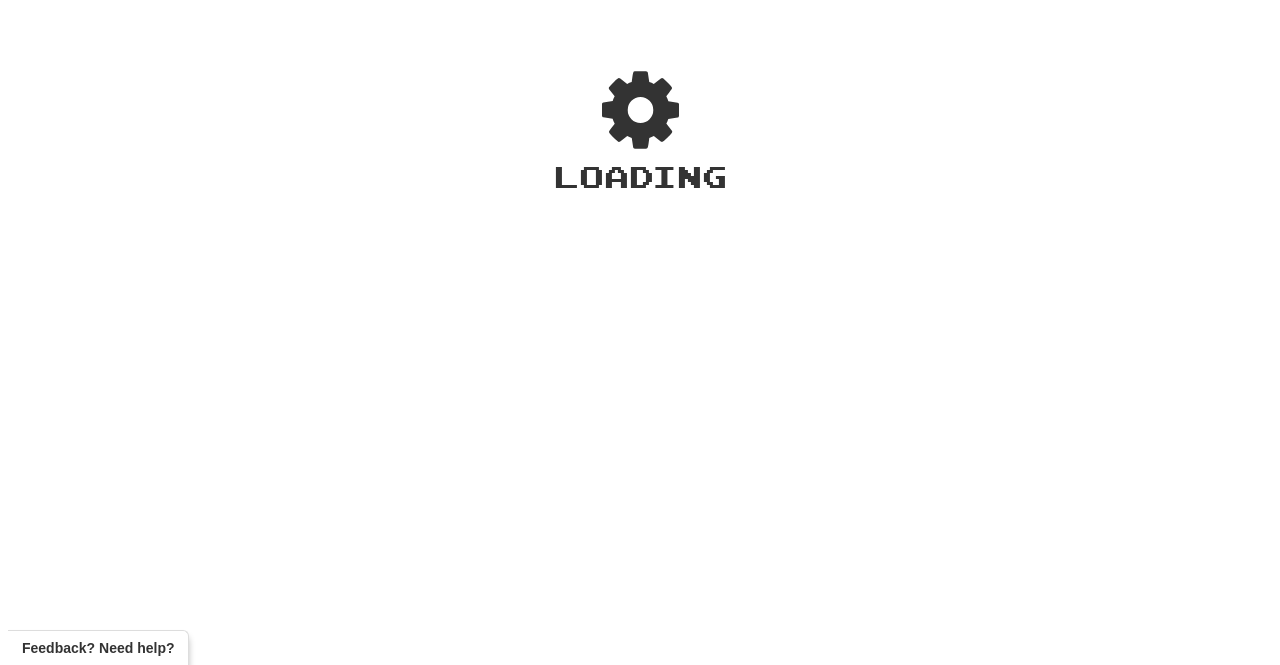 scroll, scrollTop: 0, scrollLeft: 0, axis: both 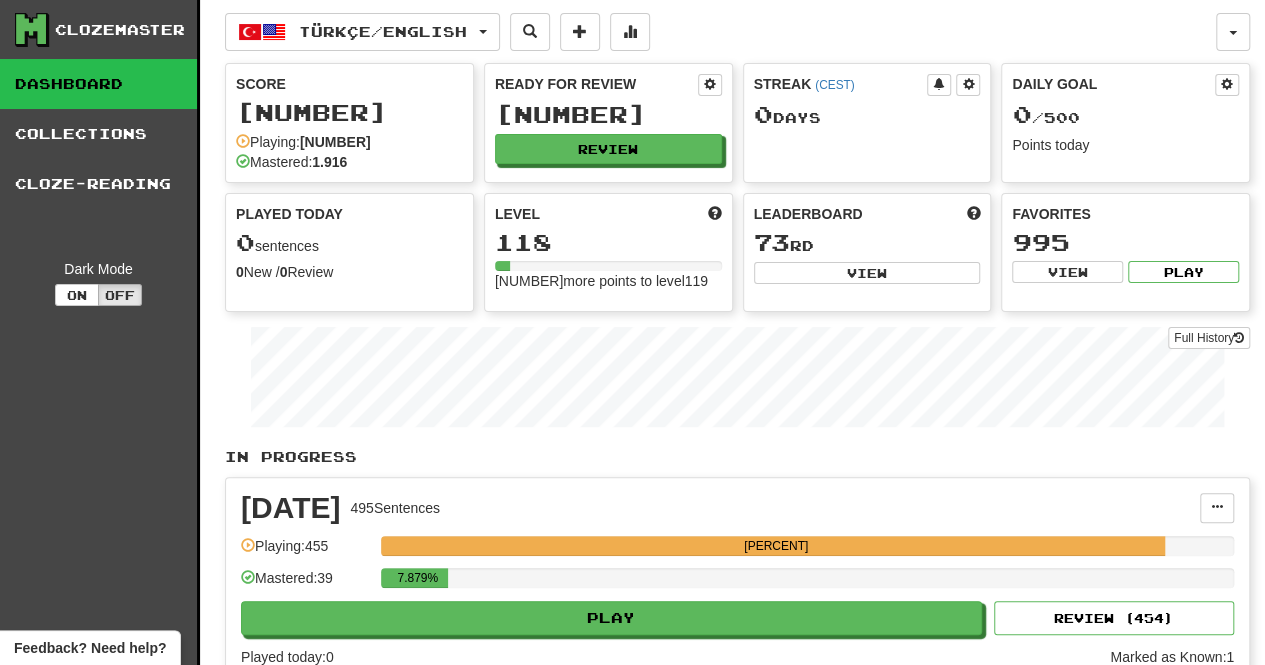 click on "07072025 495  Sentences Add Sentences Manage Sentences Edit Collection Unpin from Dashboard  Playing:  455 91.919%  Mastered:  39 7.879% Play Review ( 454 ) Played today:  0 Marked as Known:  1" at bounding box center [737, 580] 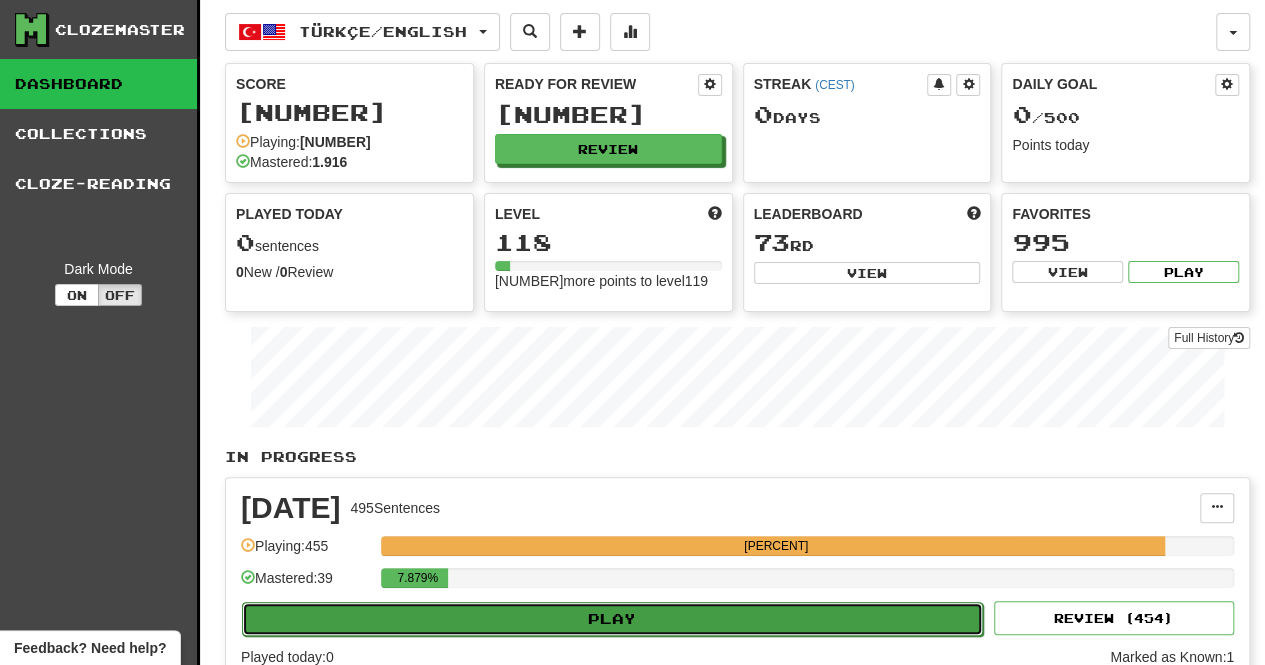click on "Play" at bounding box center (612, 619) 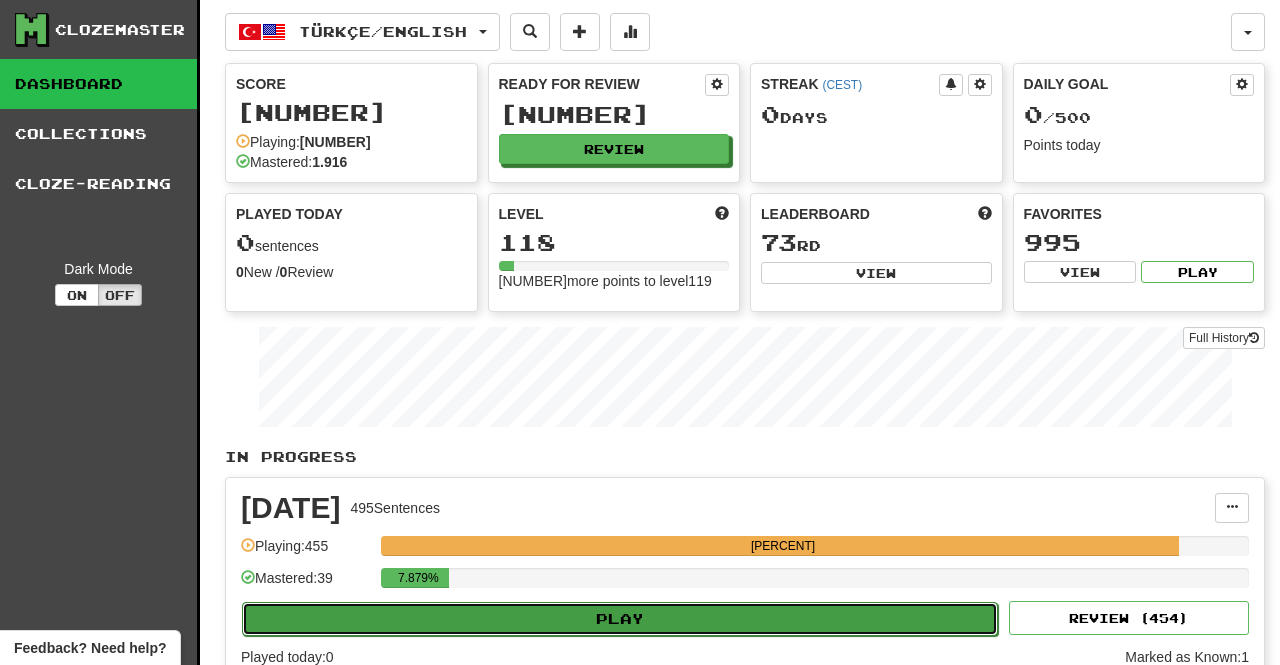 select on "**" 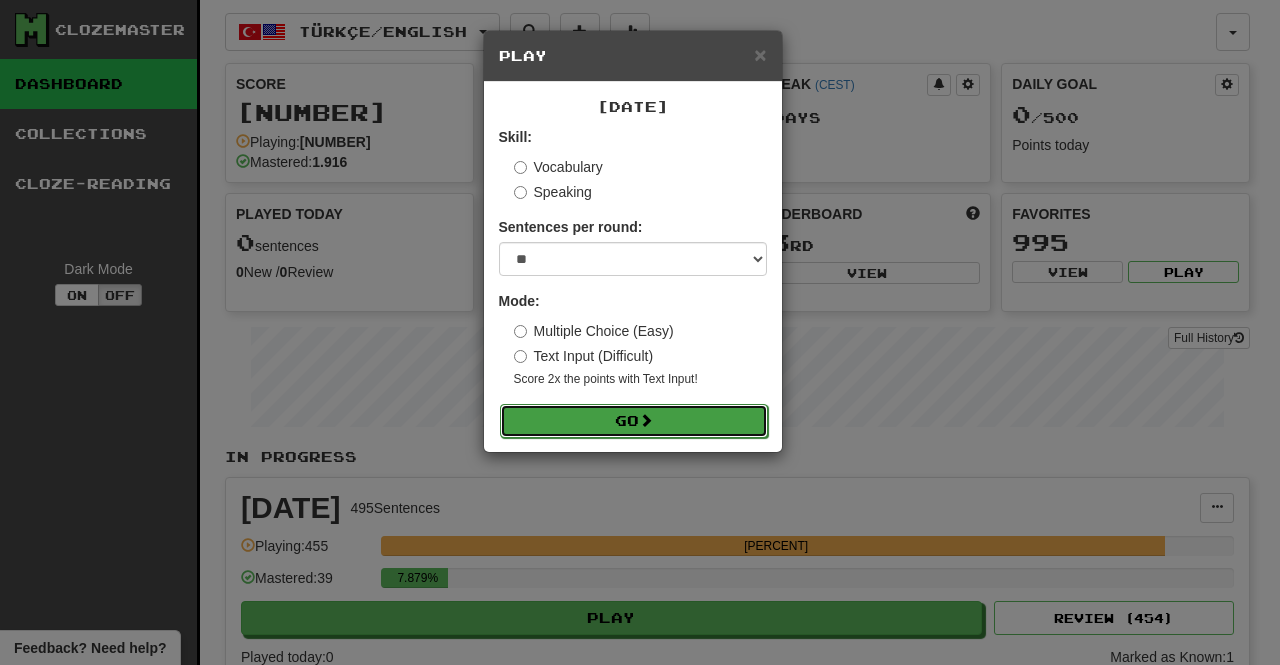 click on "Go" at bounding box center [634, 421] 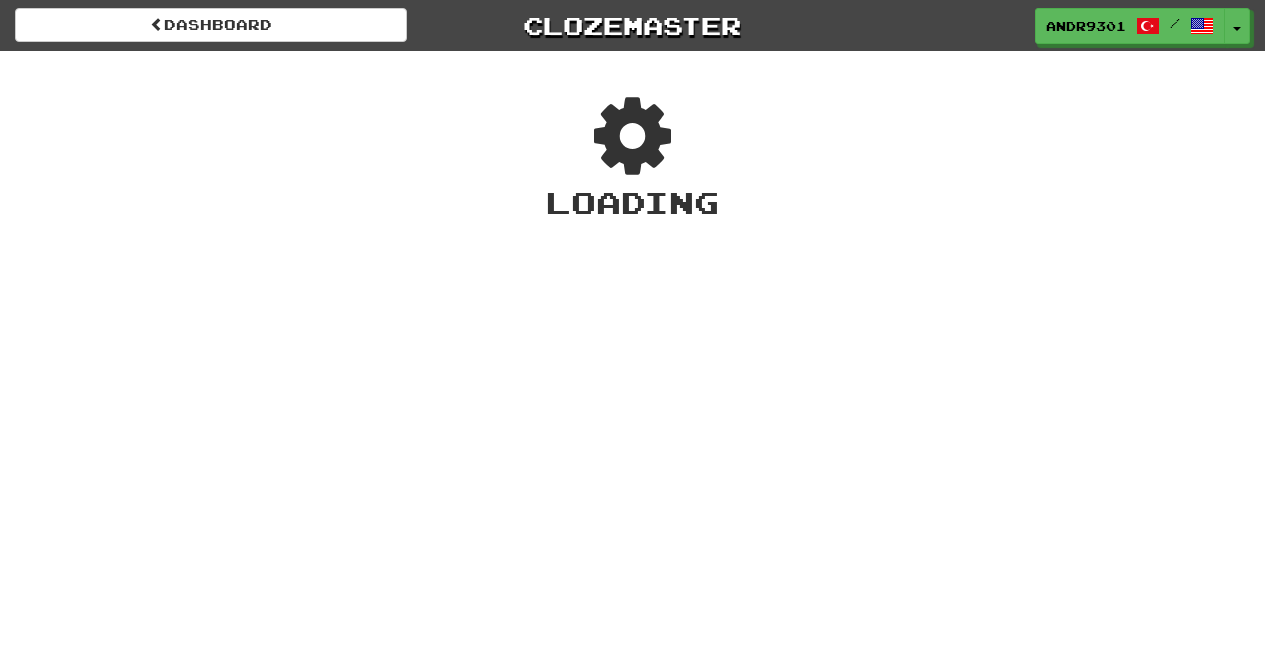 scroll, scrollTop: 0, scrollLeft: 0, axis: both 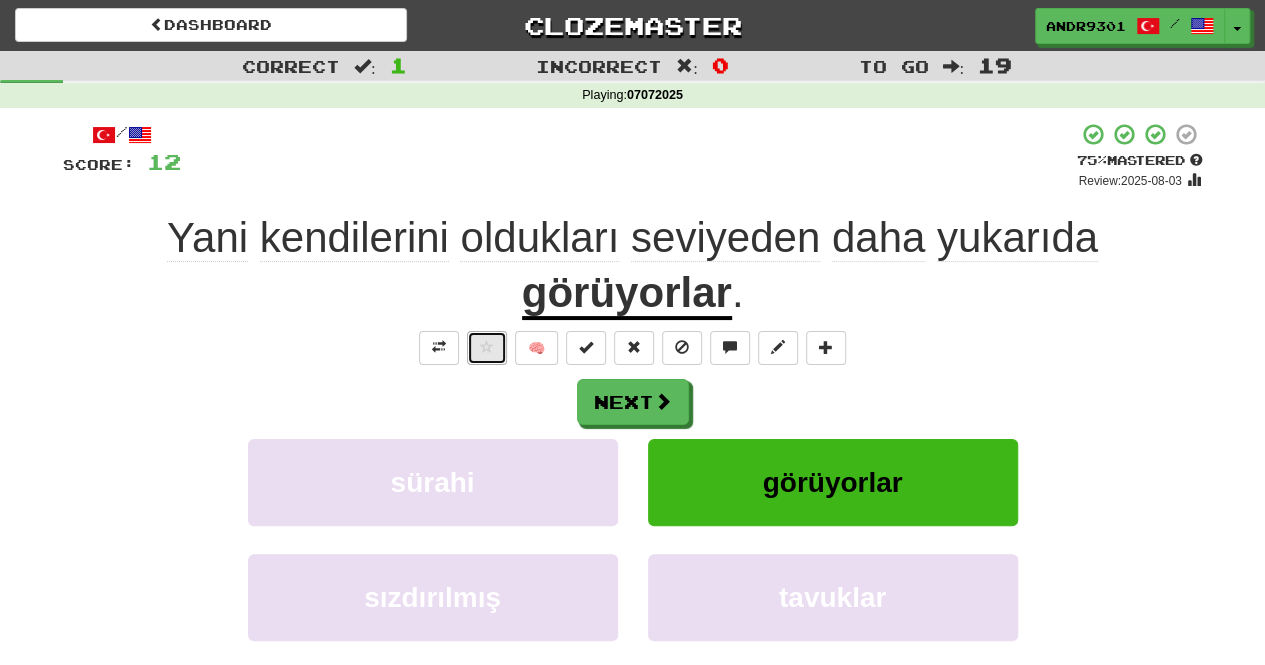 click at bounding box center (487, 348) 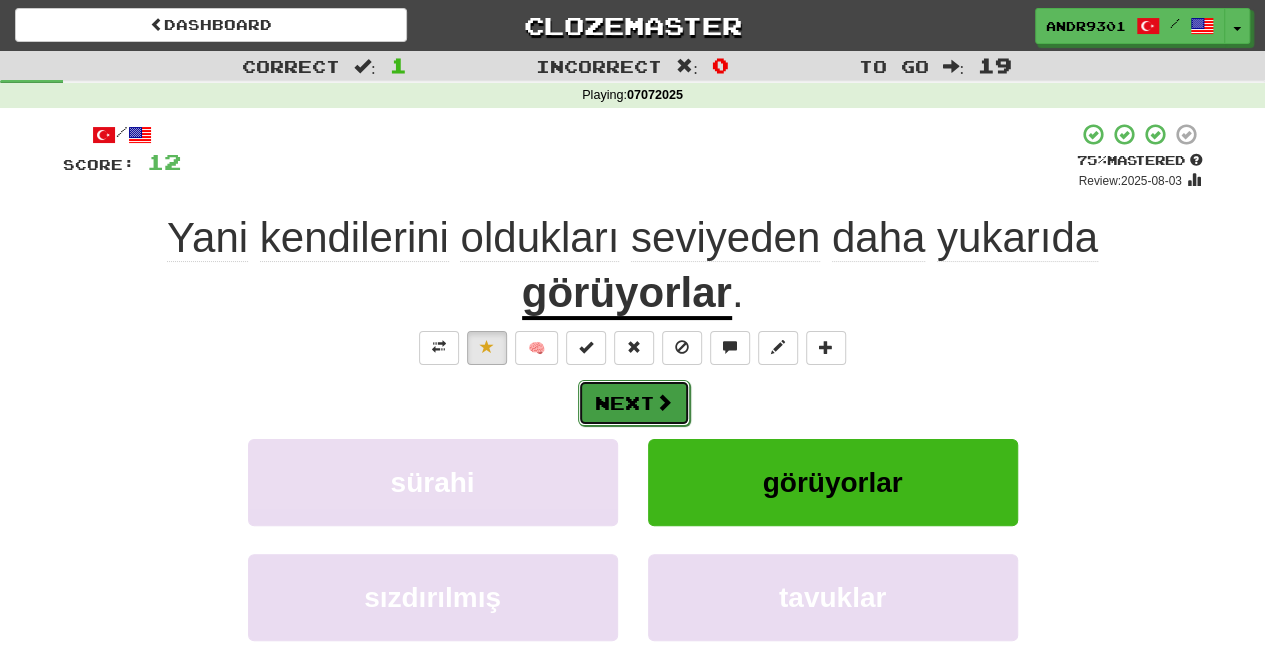 click on "Next" at bounding box center [634, 403] 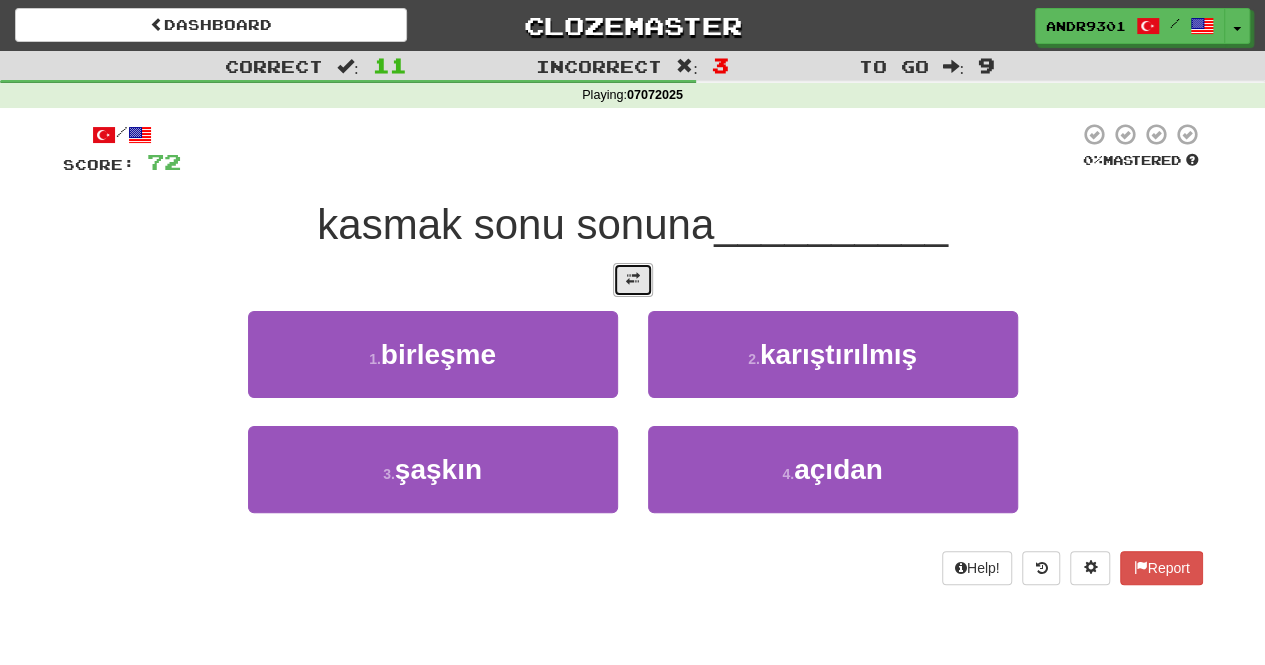 click at bounding box center [633, 280] 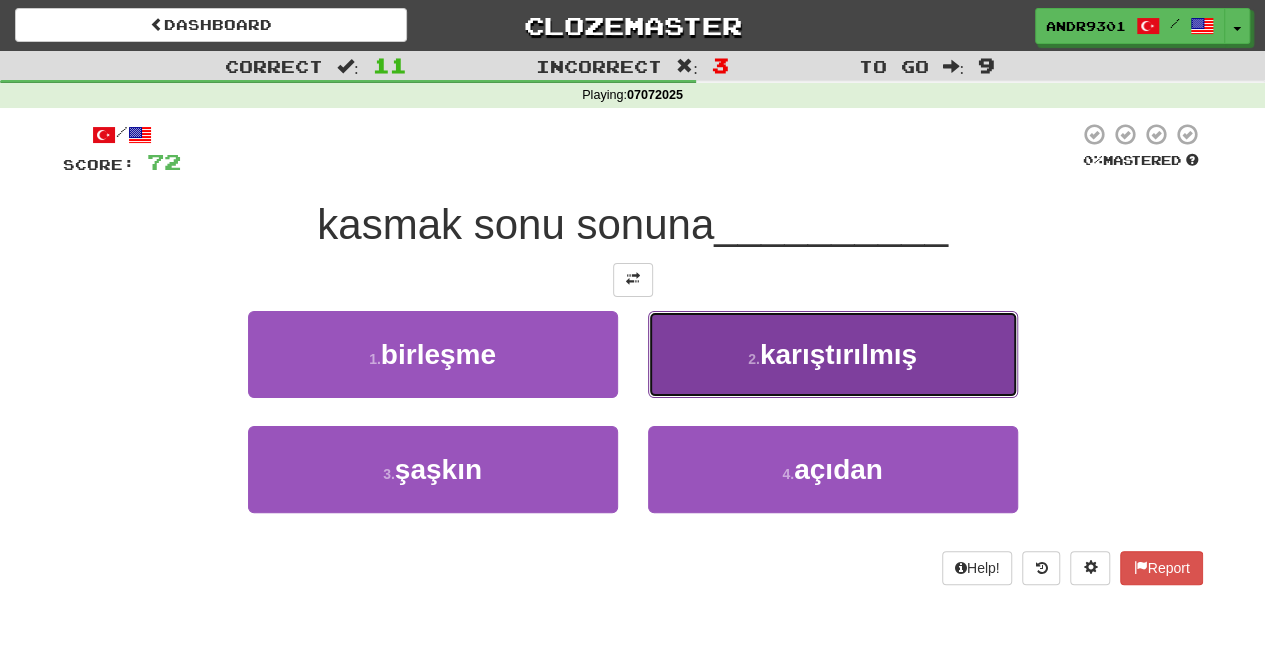 click on "karıştırılmış" at bounding box center [838, 354] 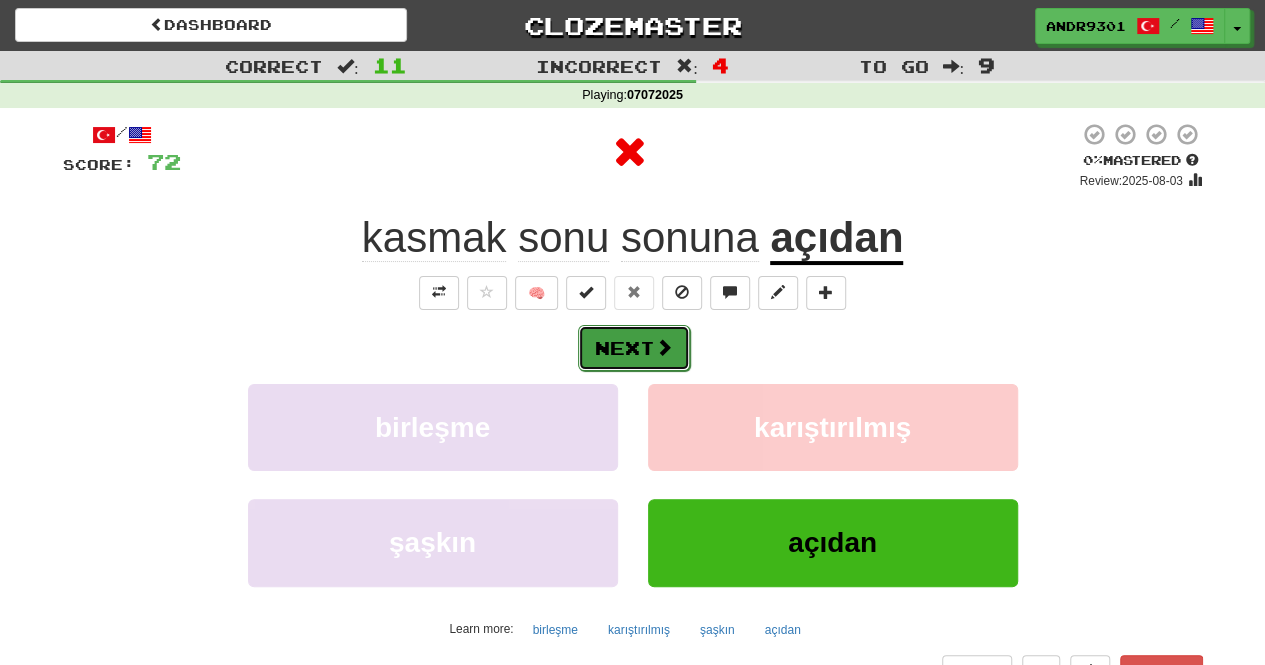 click on "Next" at bounding box center [634, 348] 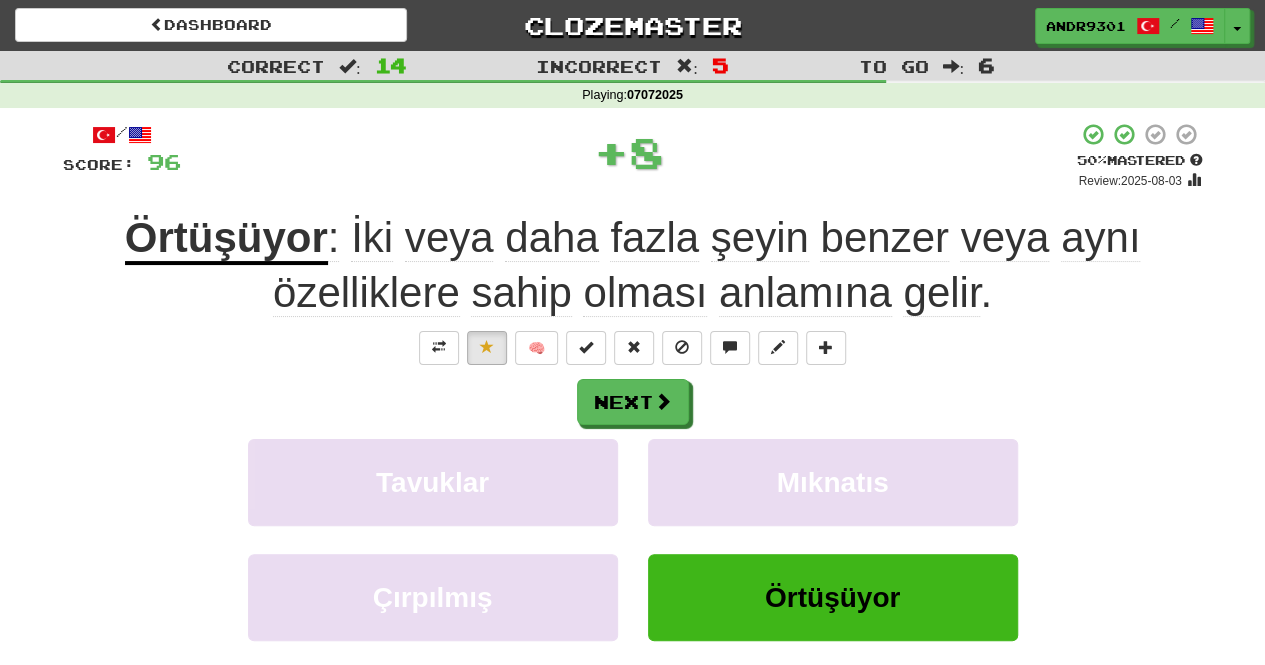 click on "Örtüşüyor" at bounding box center [226, 239] 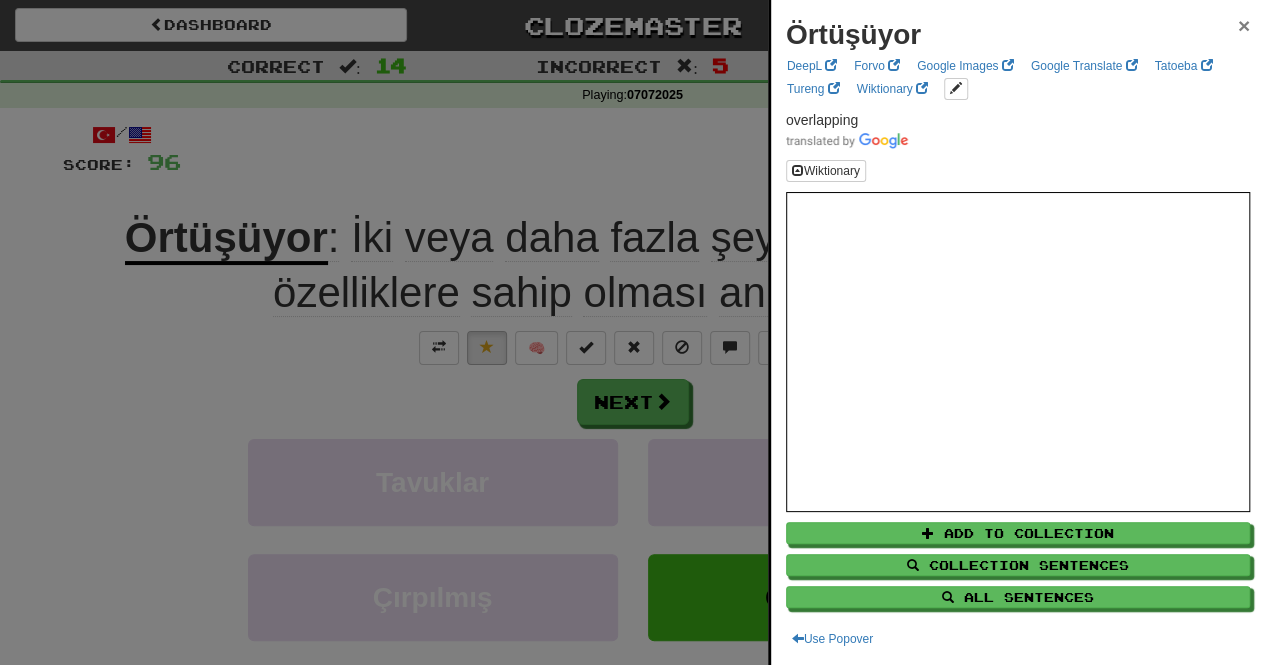 click on "×" at bounding box center [1244, 25] 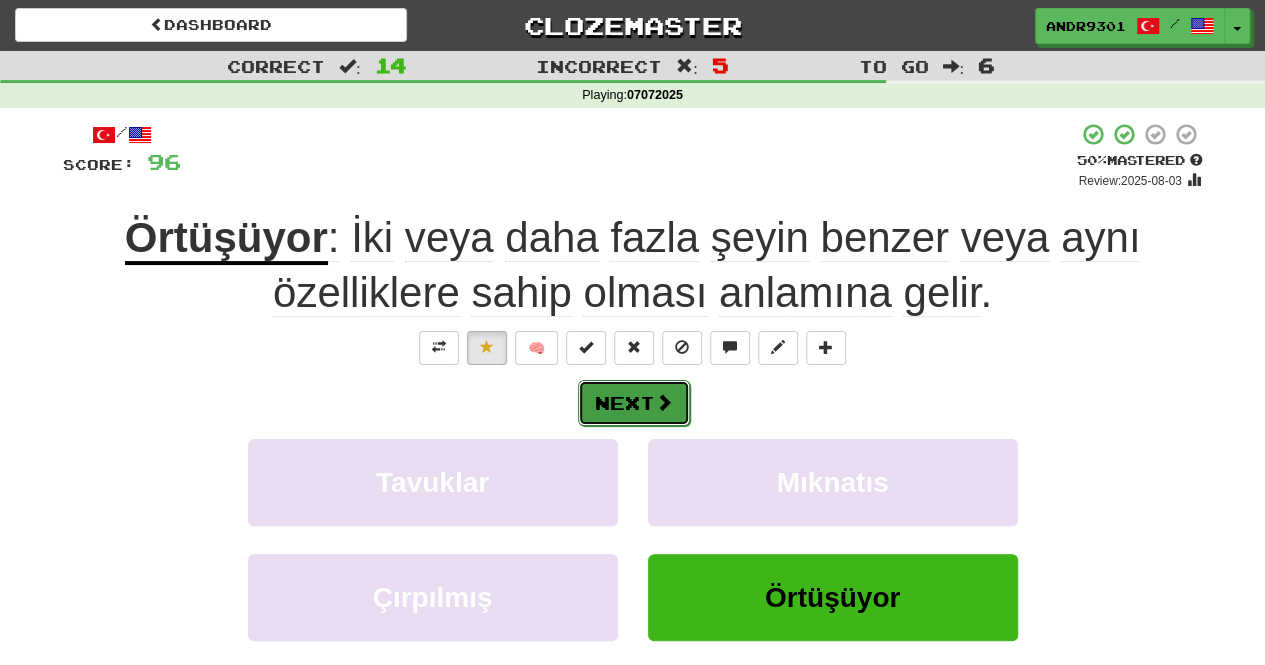 click at bounding box center [664, 402] 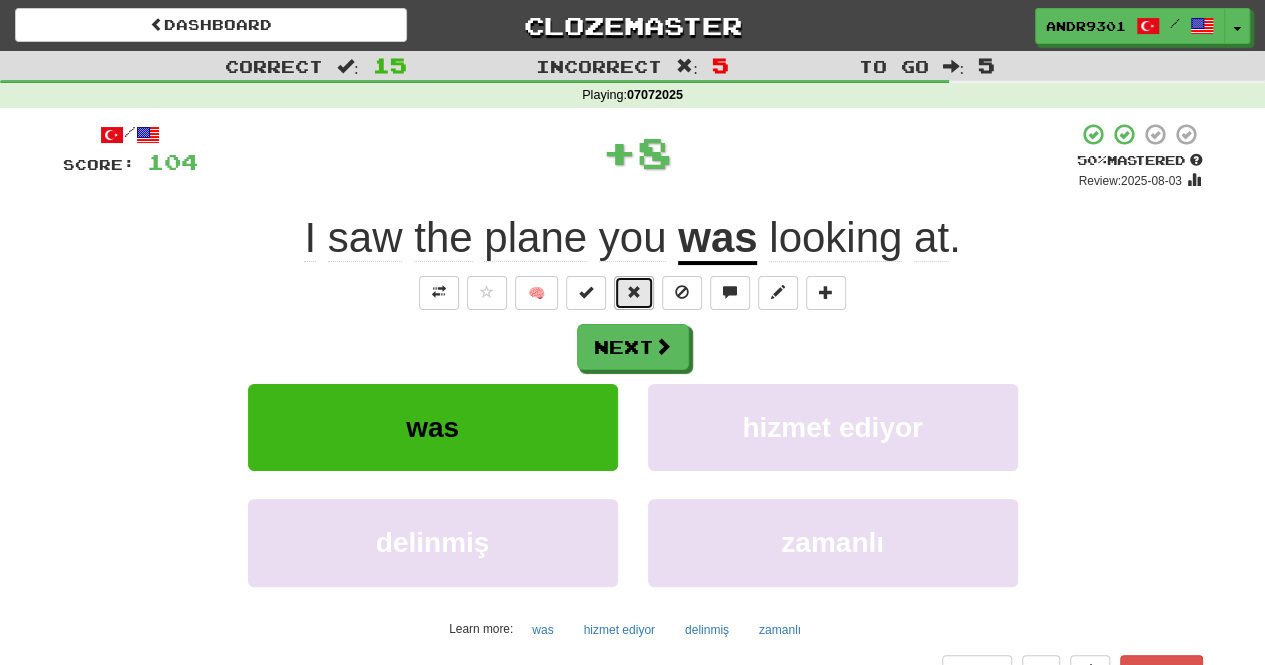 click at bounding box center [634, 293] 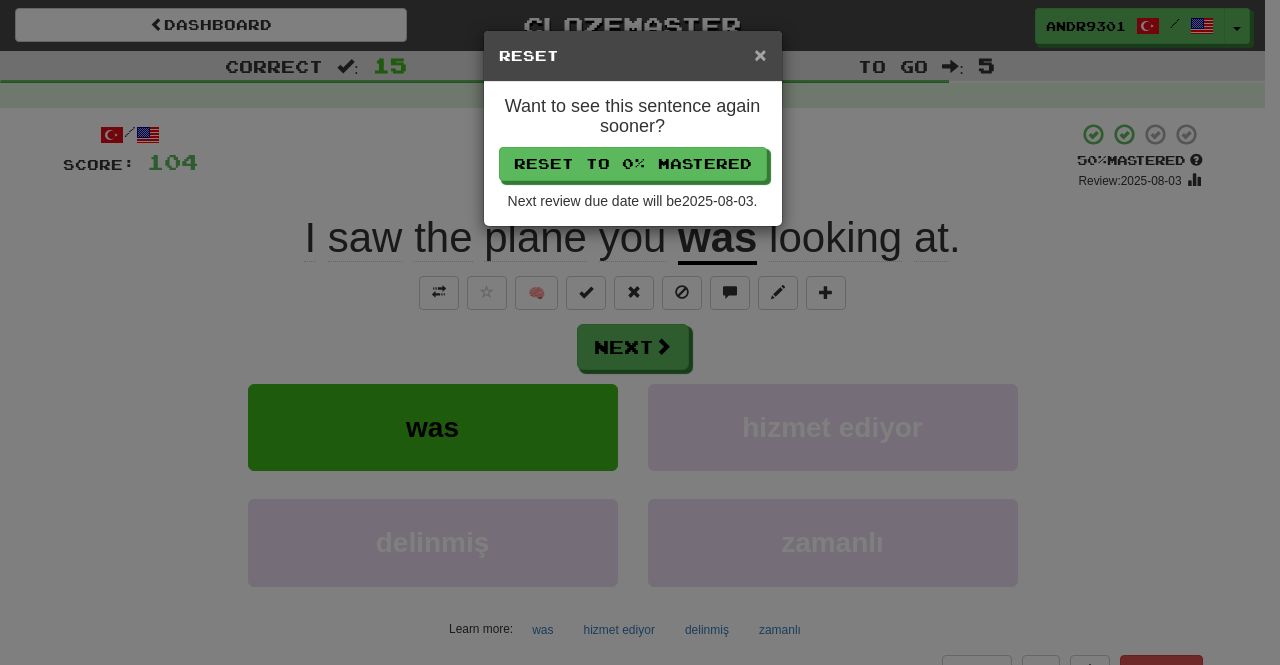 click on "×" at bounding box center (760, 54) 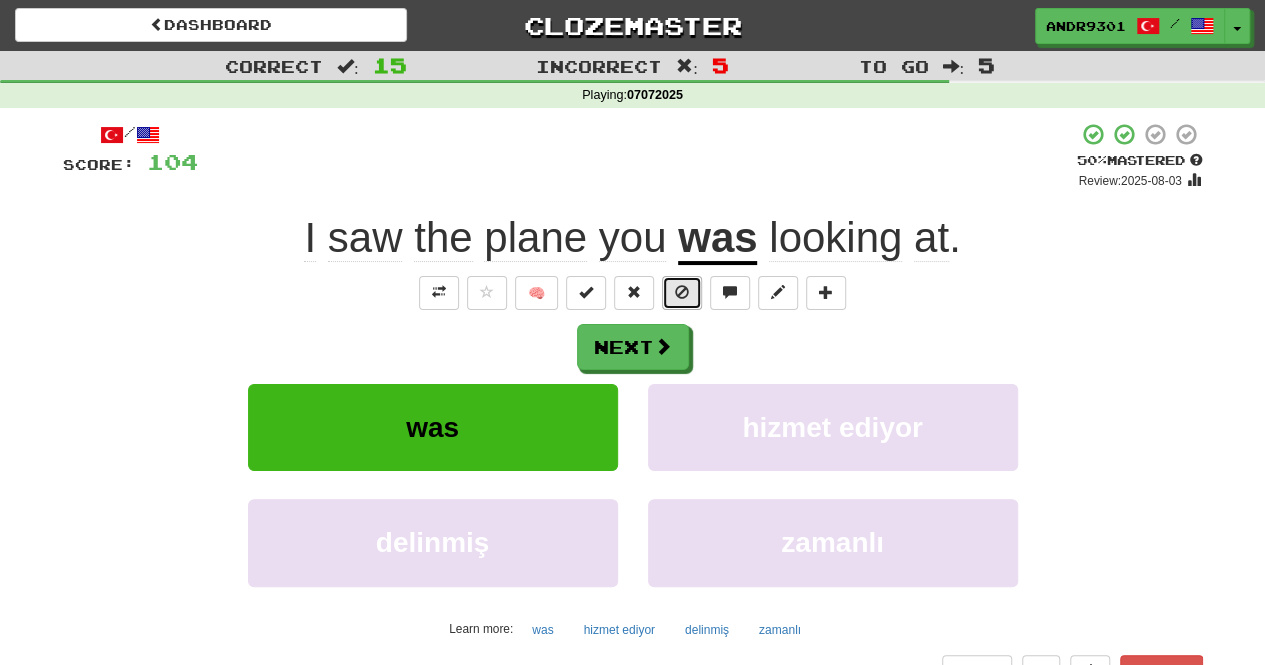 click at bounding box center (682, 293) 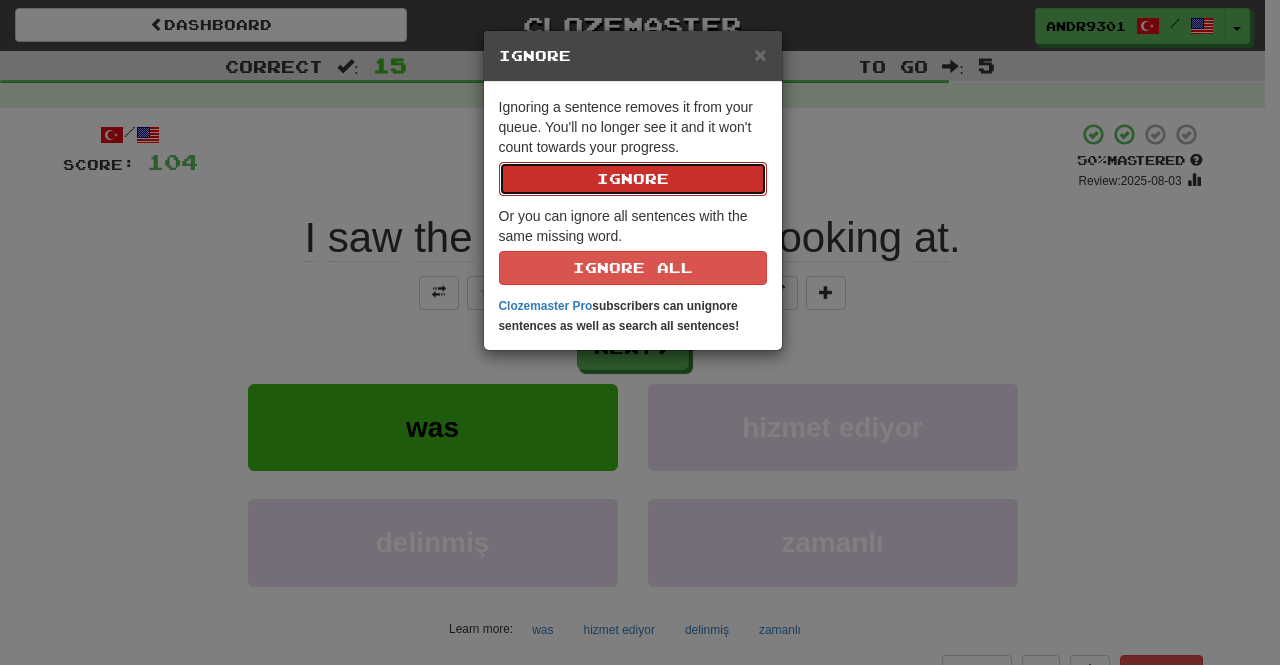 click on "Ignore" at bounding box center [633, 179] 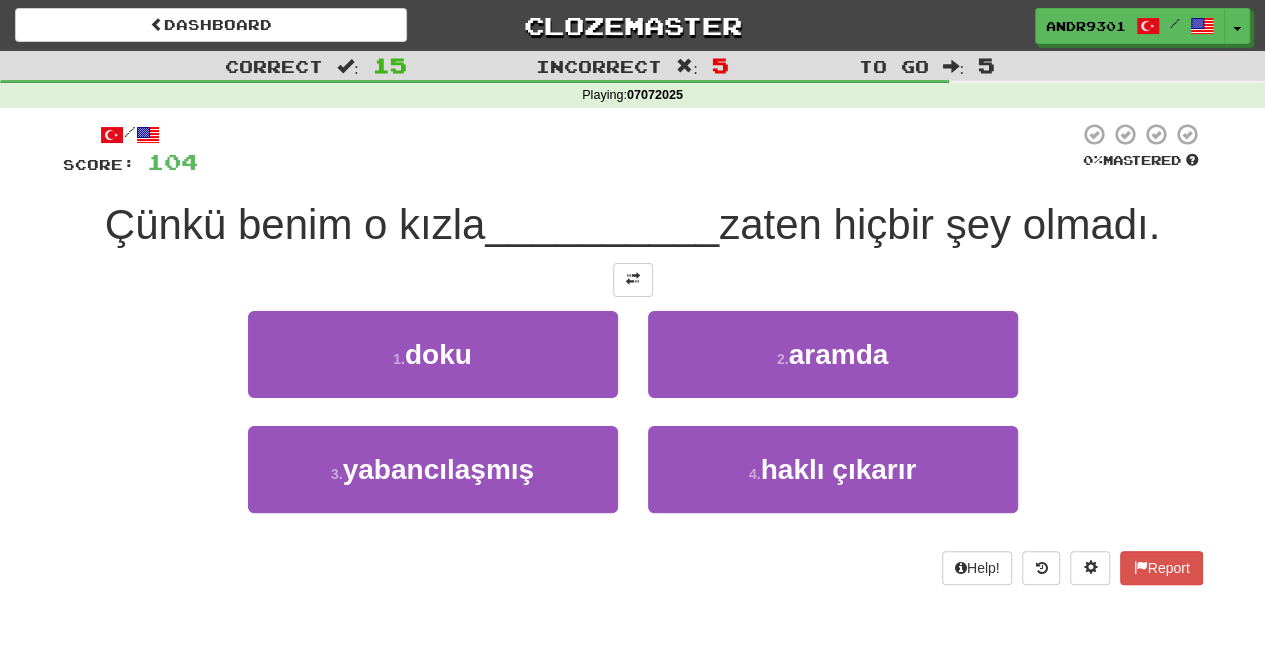 click on "1 .  doku" at bounding box center [433, 368] 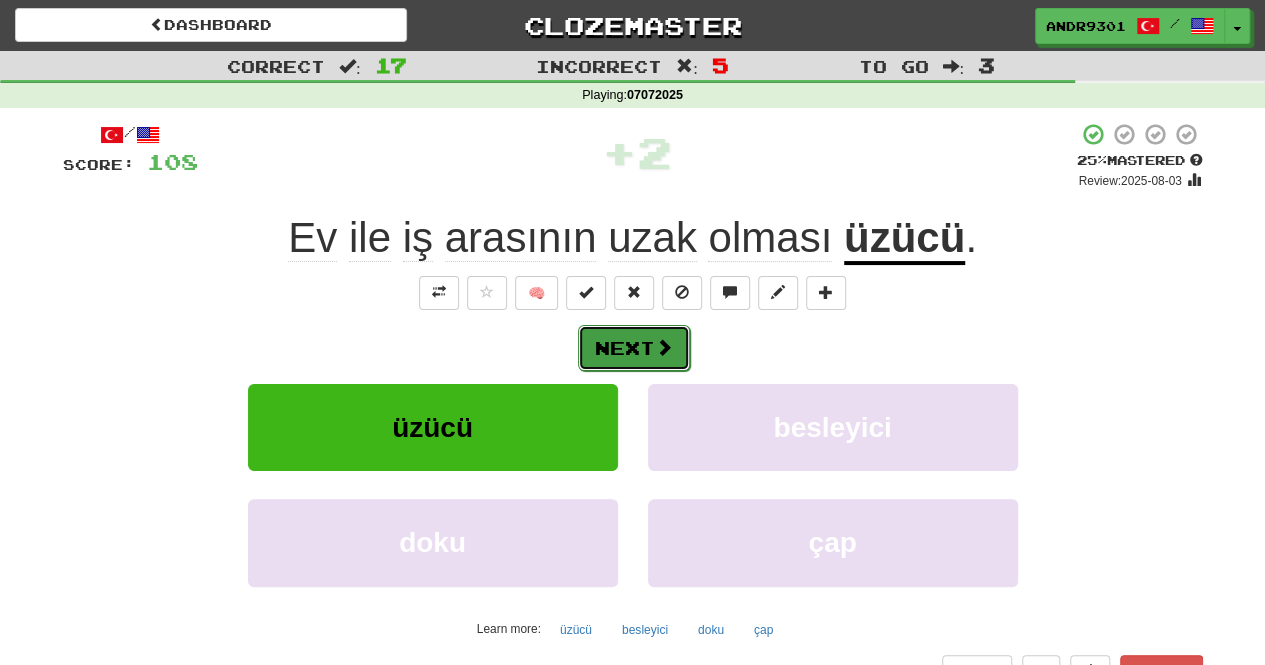 click at bounding box center [664, 347] 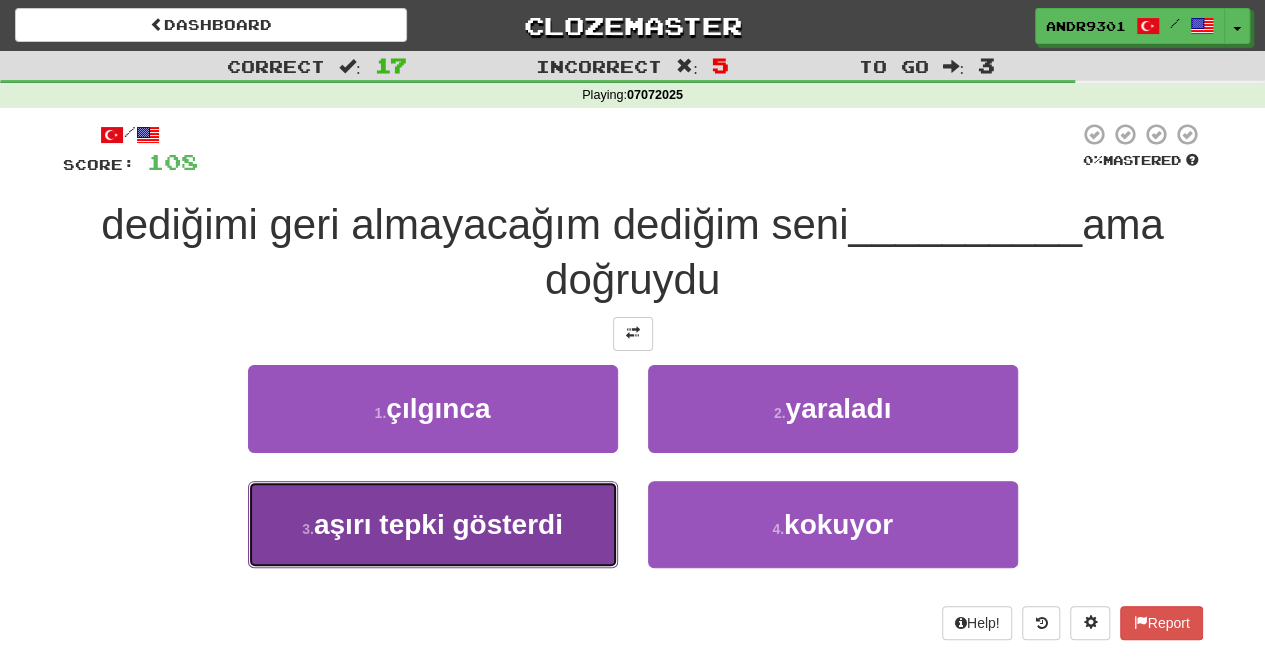 click on "3 .  aşırı tepki gösterdi" at bounding box center [433, 524] 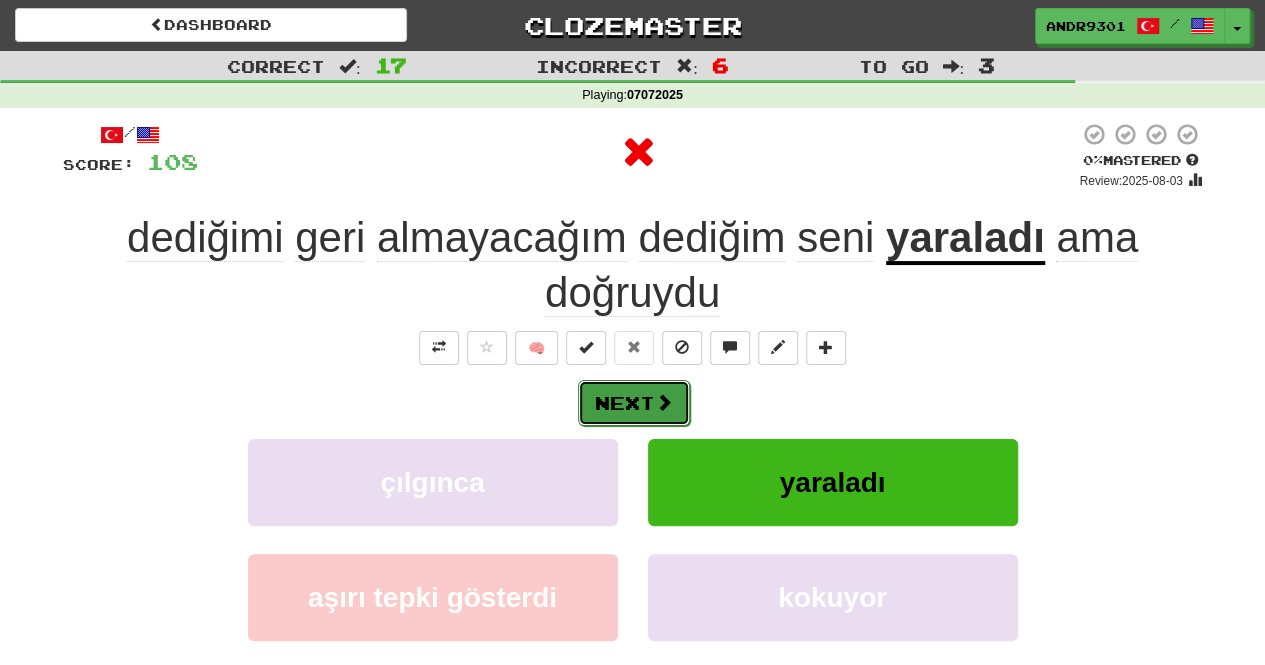 click on "Next" at bounding box center [634, 403] 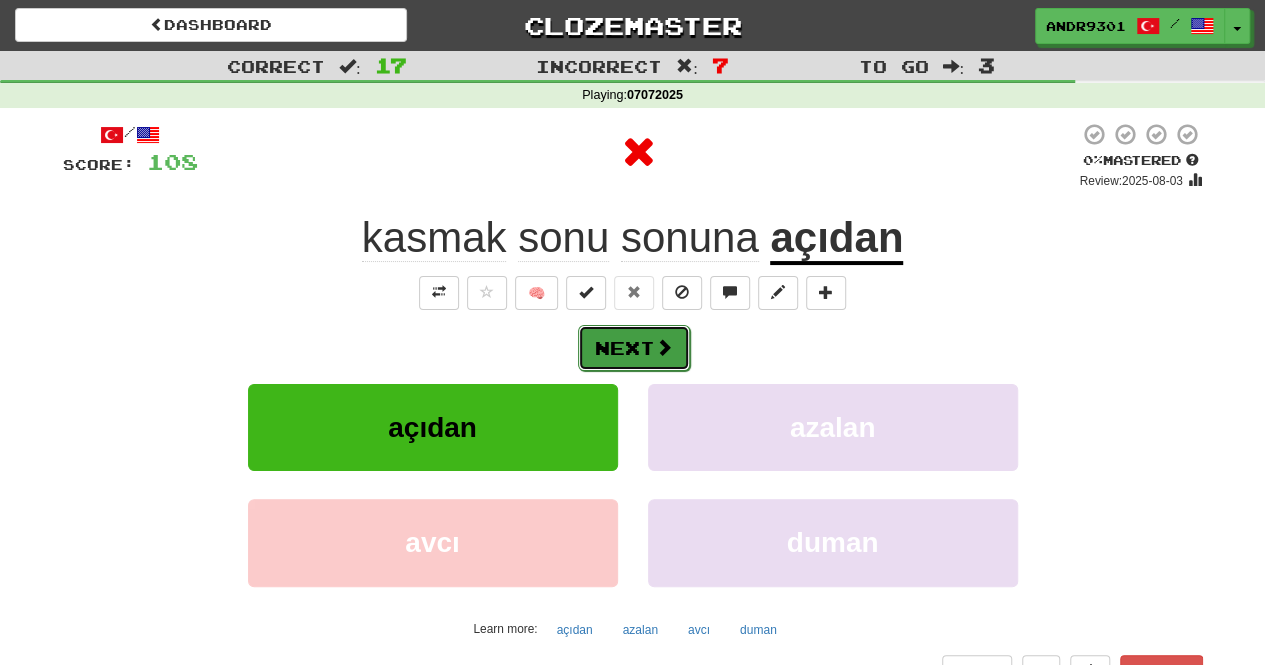 click on "Next" at bounding box center [634, 348] 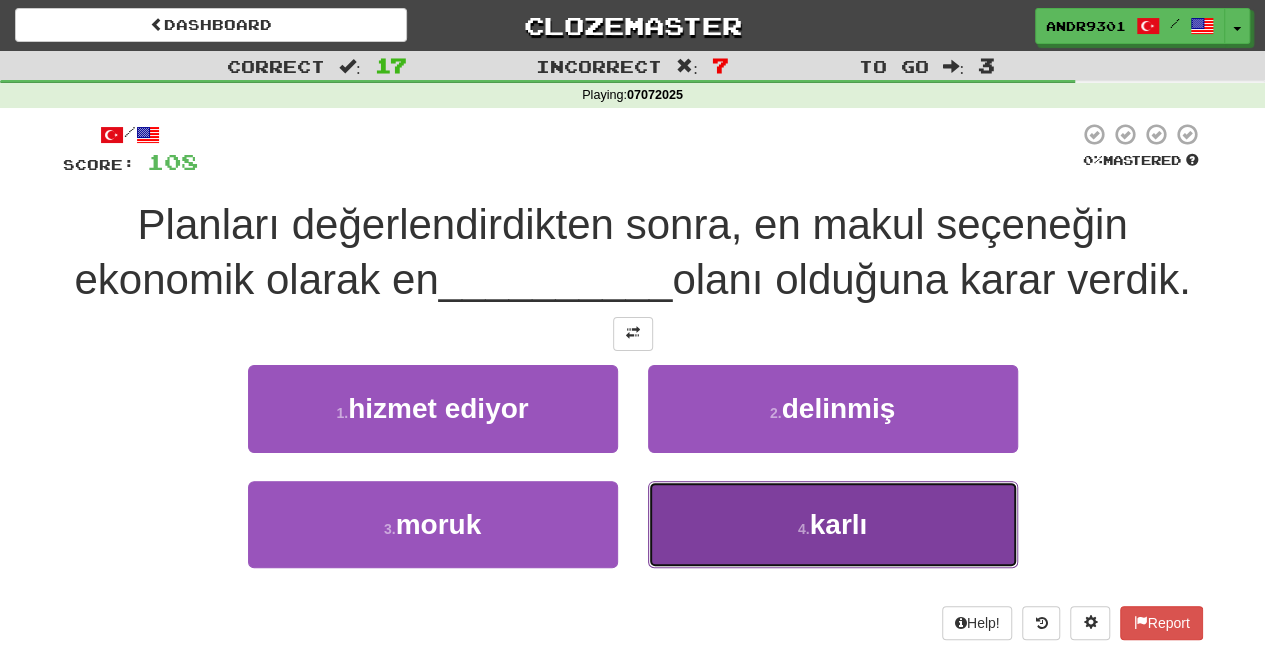 click on "4 .  karlı" at bounding box center (833, 524) 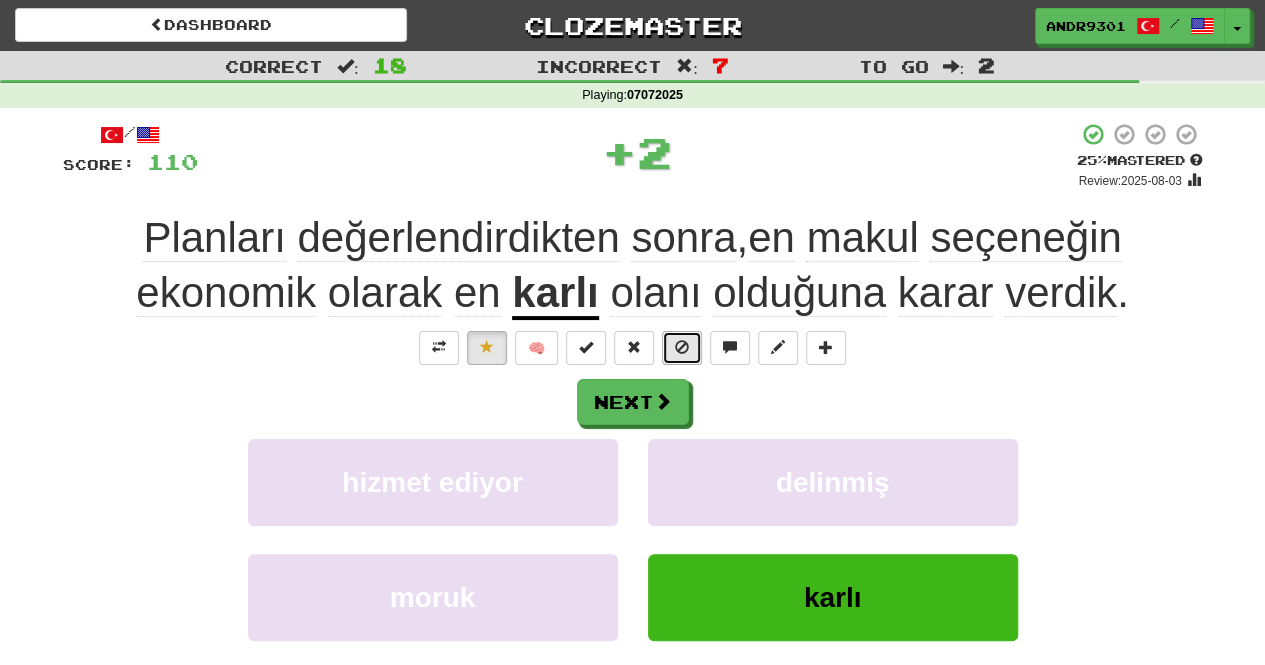 click at bounding box center [682, 348] 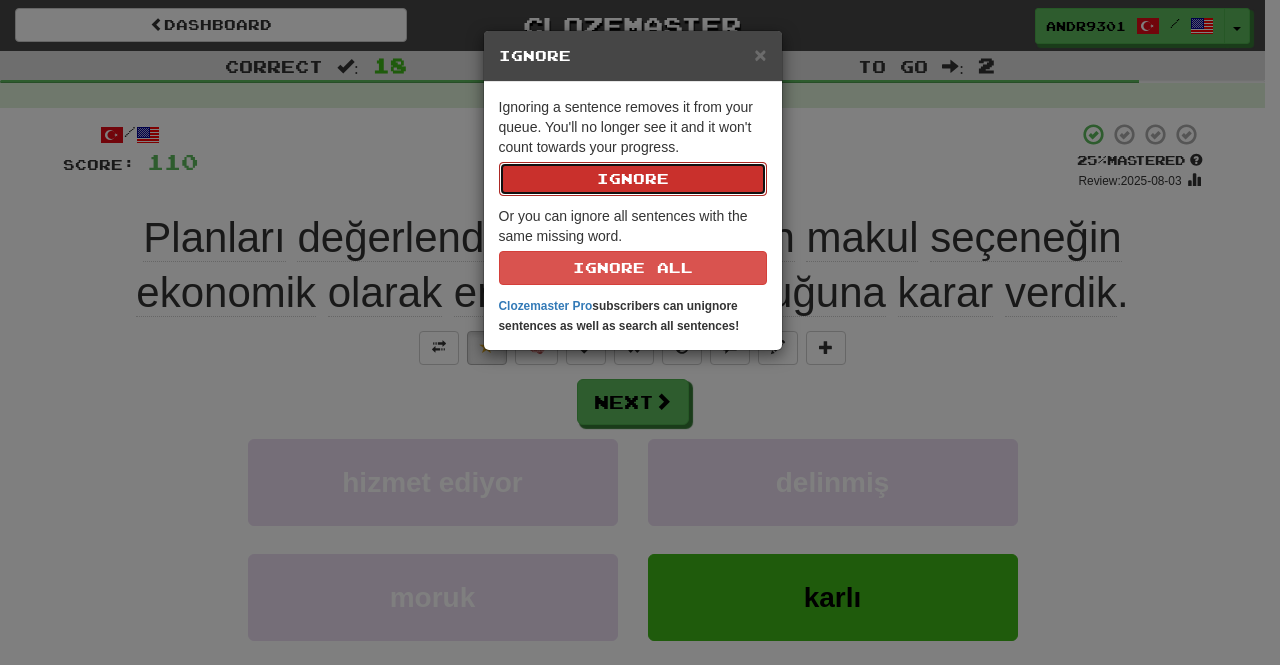 click on "Ignore" at bounding box center (633, 179) 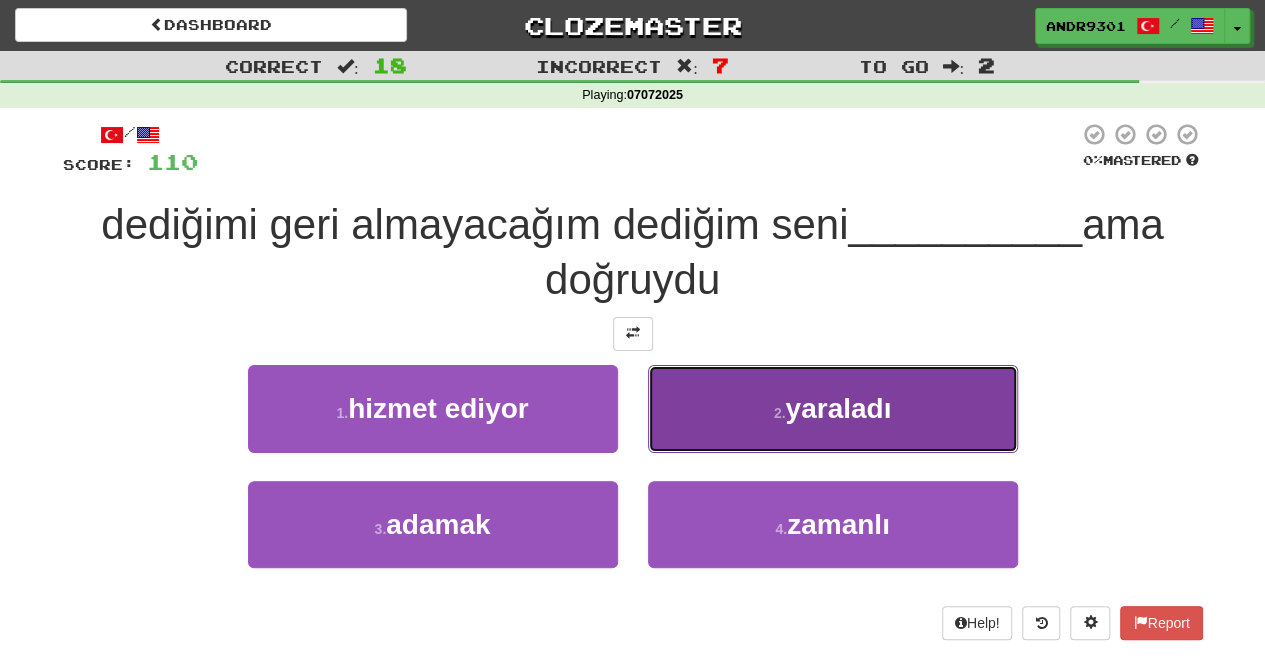 click on "2 .  yaraladı" at bounding box center [833, 408] 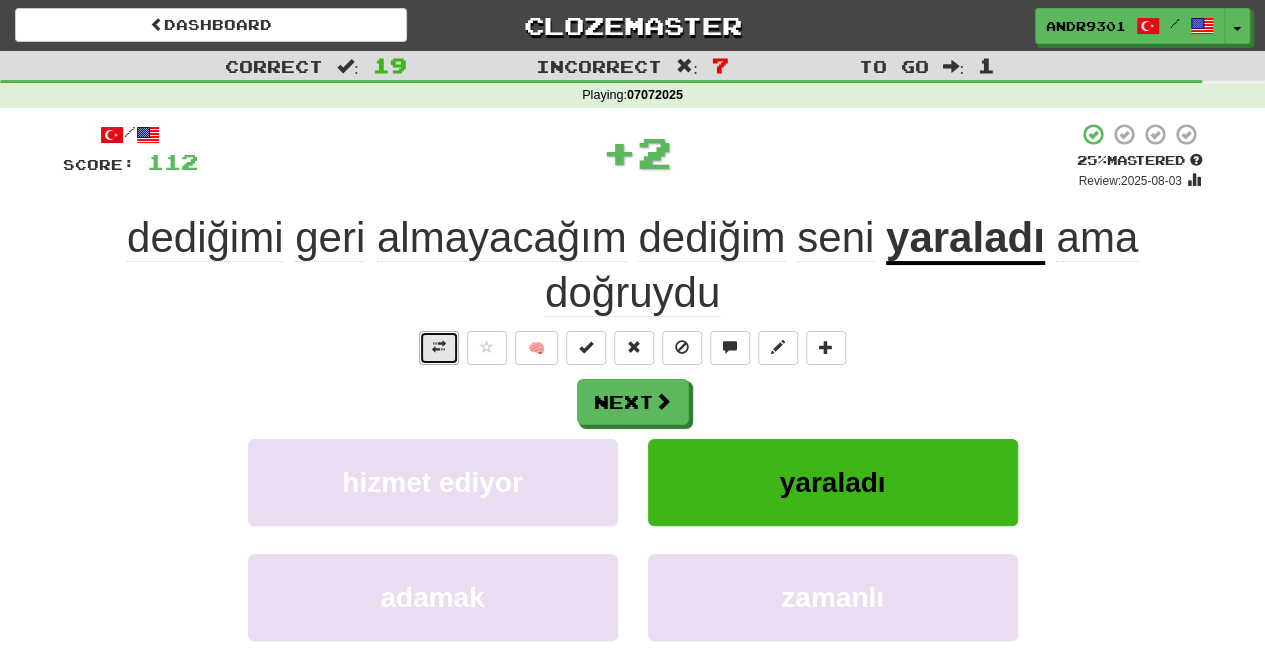 click at bounding box center [439, 347] 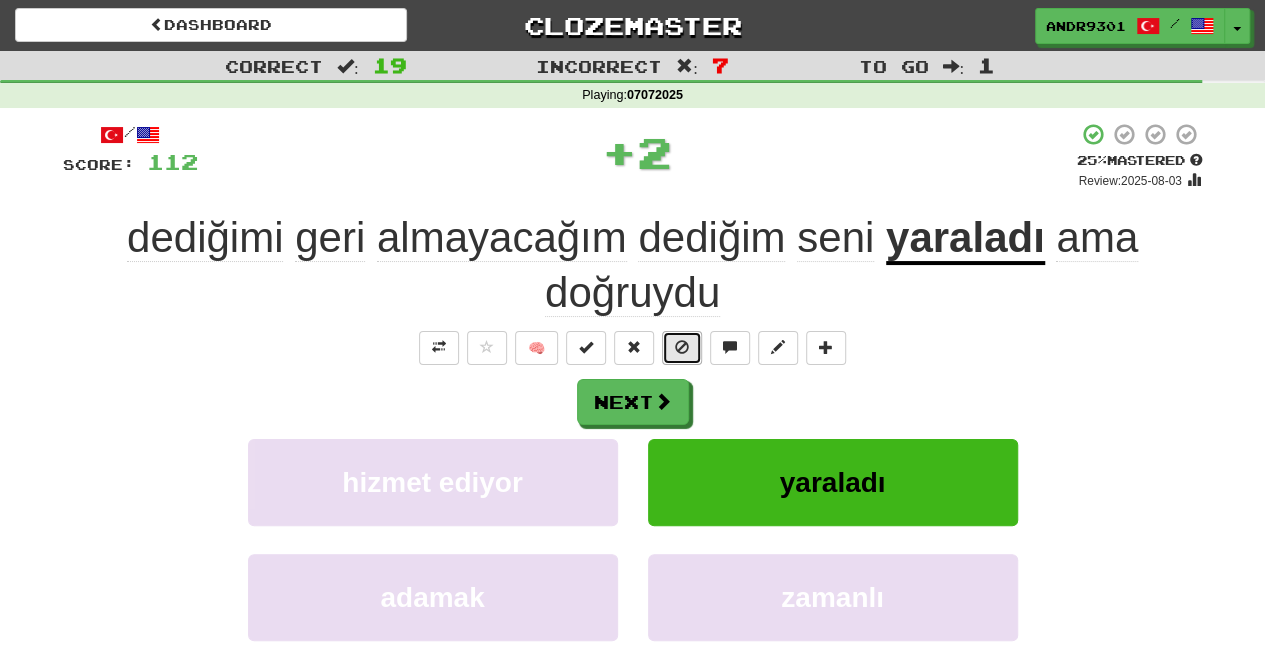 click at bounding box center (682, 347) 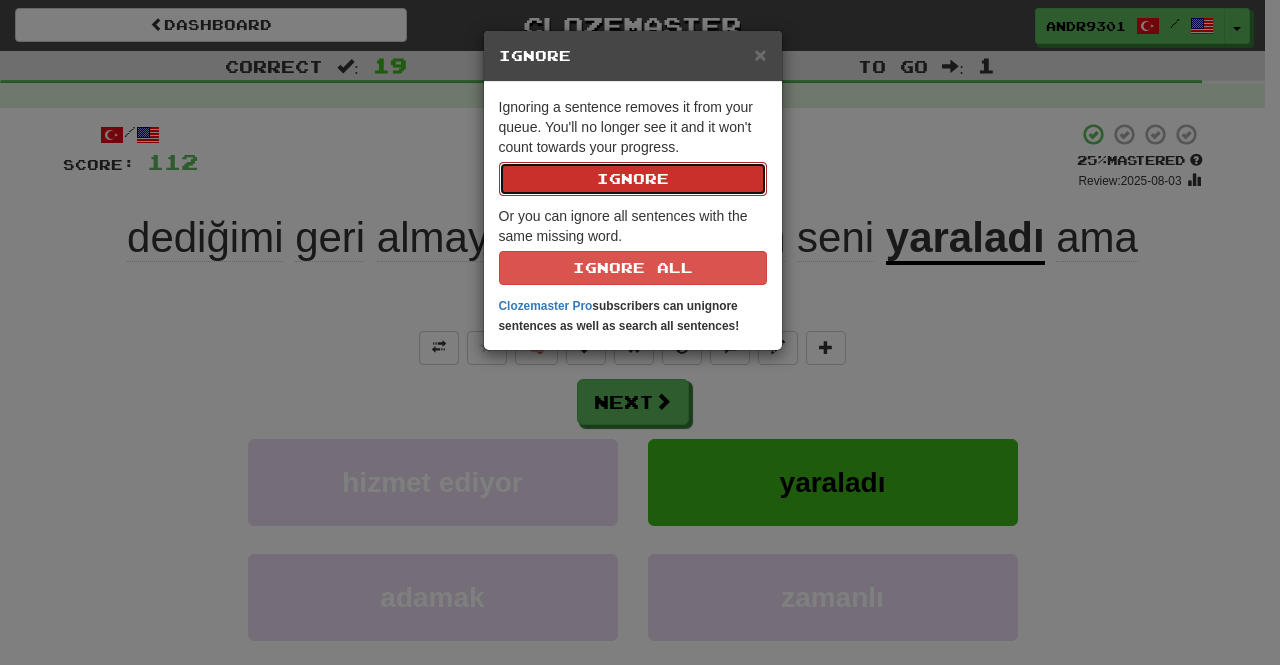 click on "Ignore" at bounding box center [633, 179] 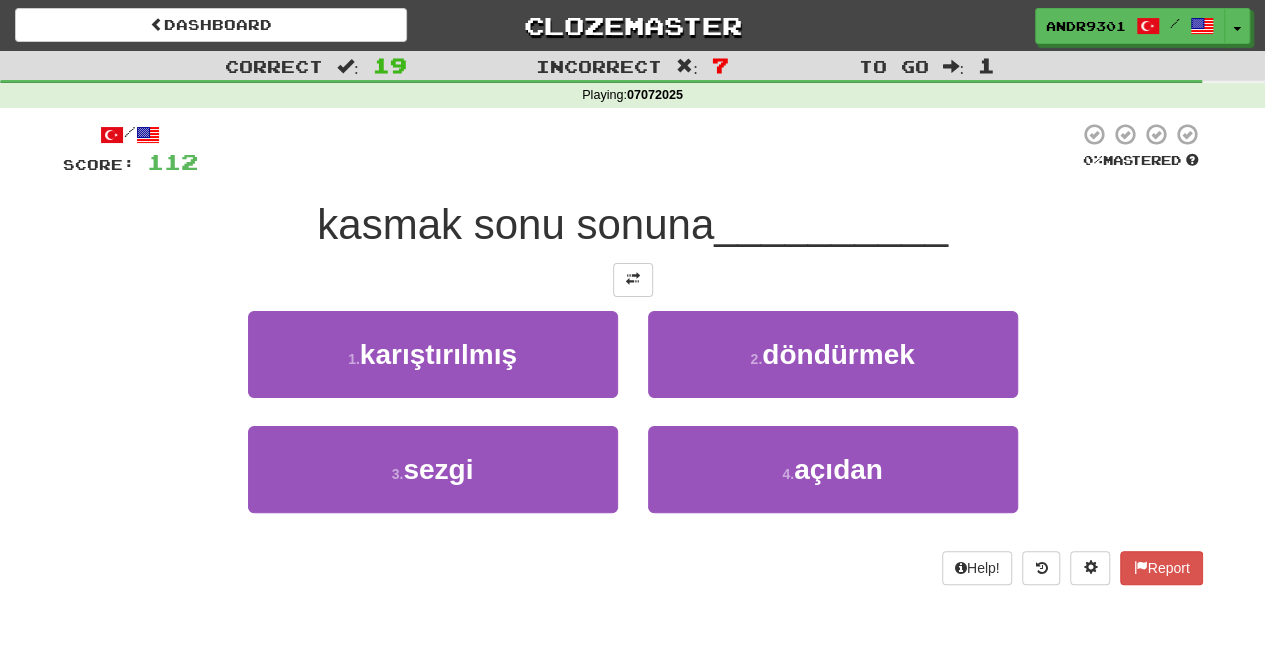 click on "1 .  karıştırılmış" at bounding box center (433, 368) 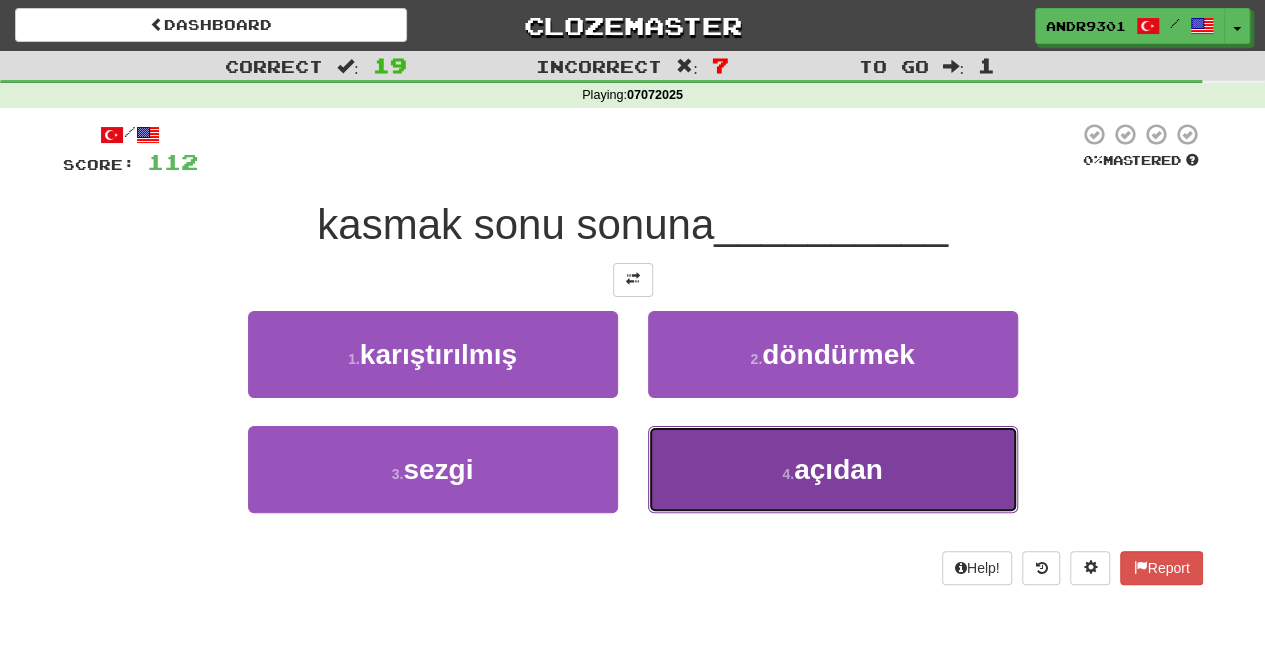 click on "açıdan" at bounding box center (838, 469) 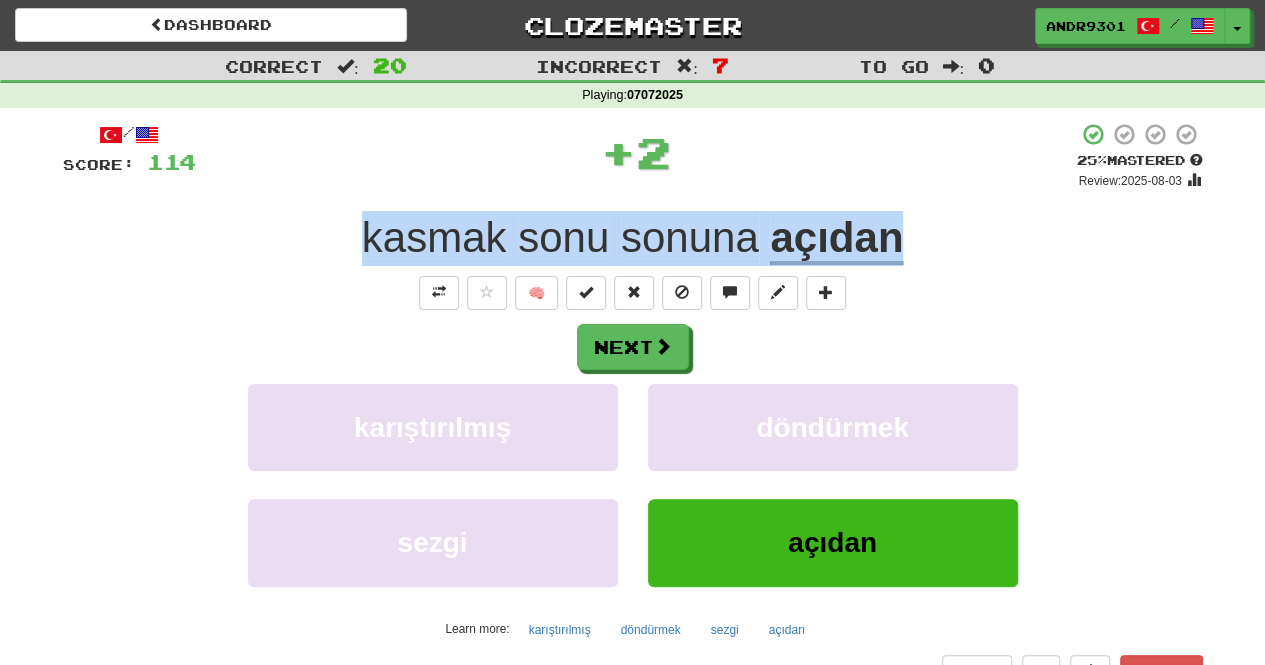 drag, startPoint x: 352, startPoint y: 232, endPoint x: 916, endPoint y: 239, distance: 564.04346 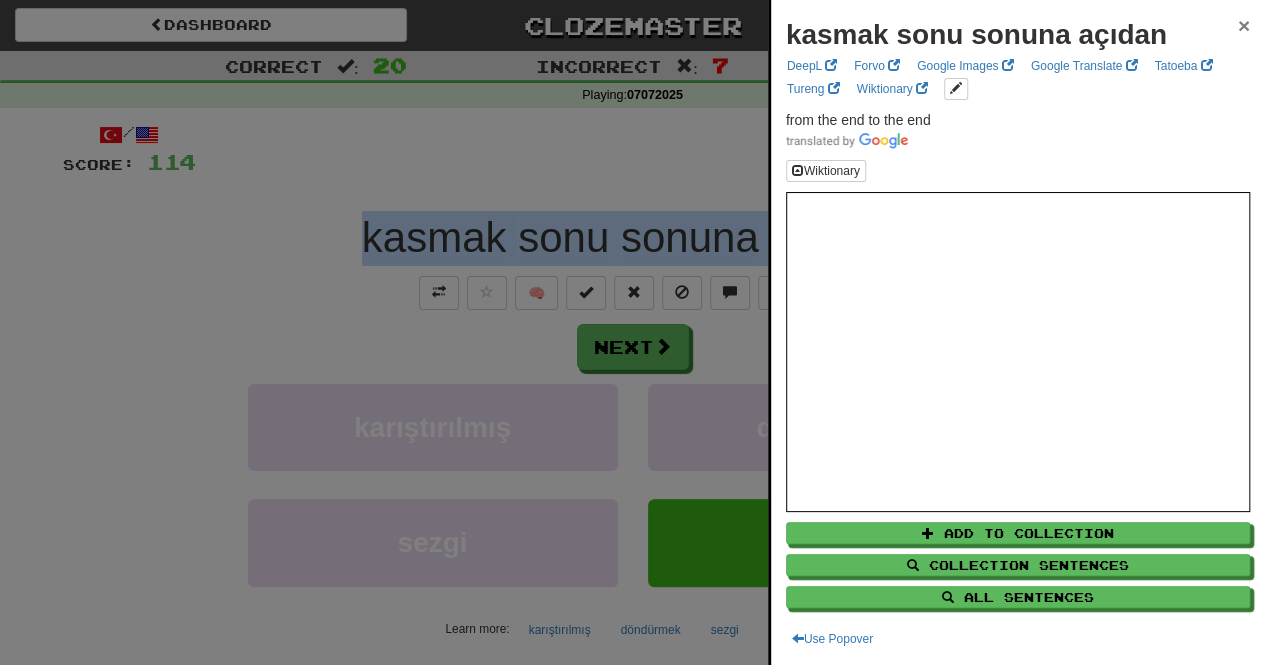 click on "×" at bounding box center [1244, 25] 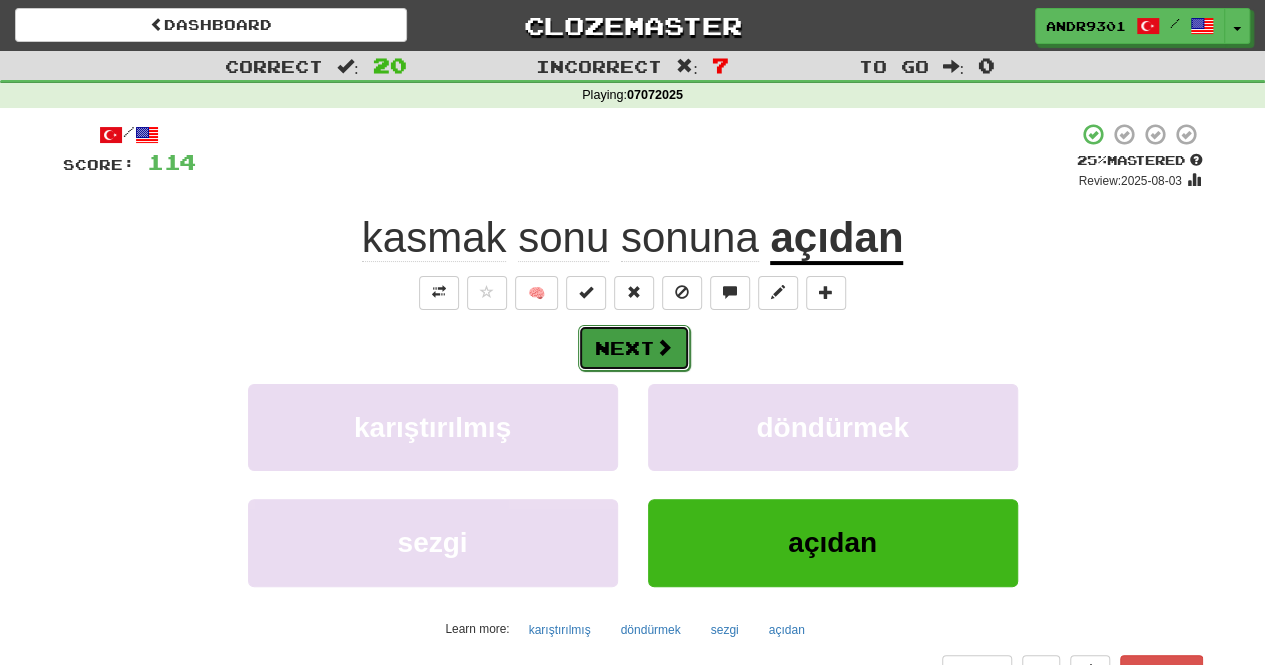 click on "Next" at bounding box center (634, 348) 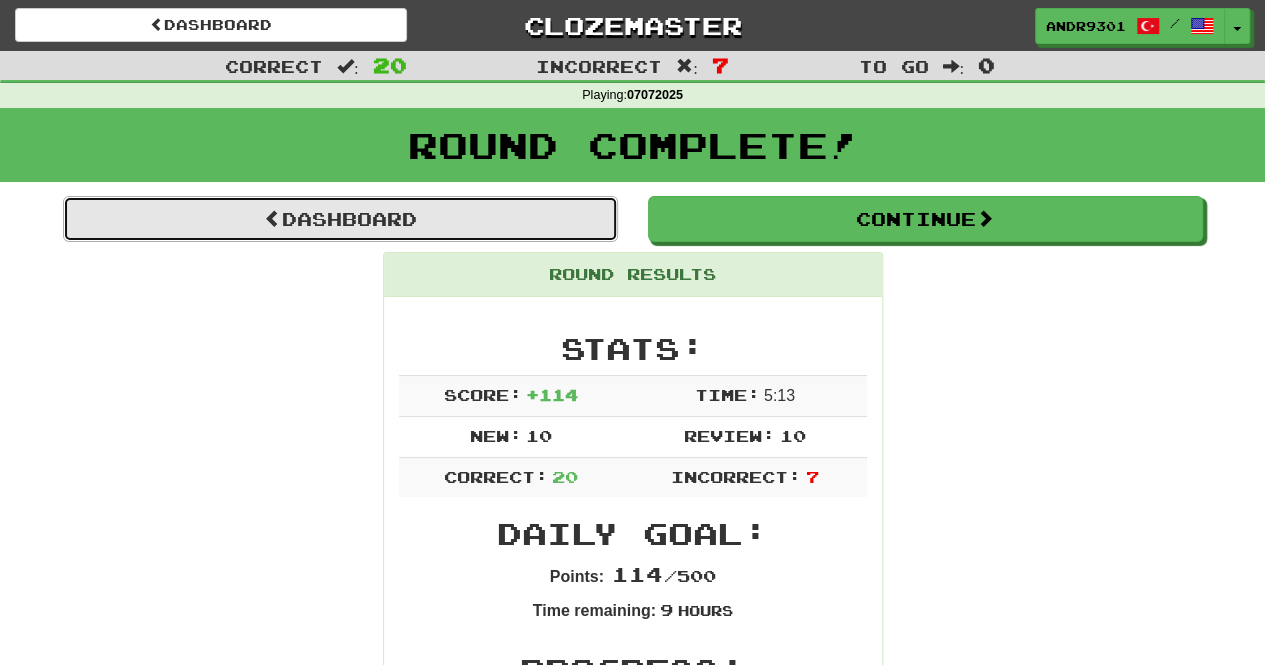 click on "Dashboard" at bounding box center (340, 219) 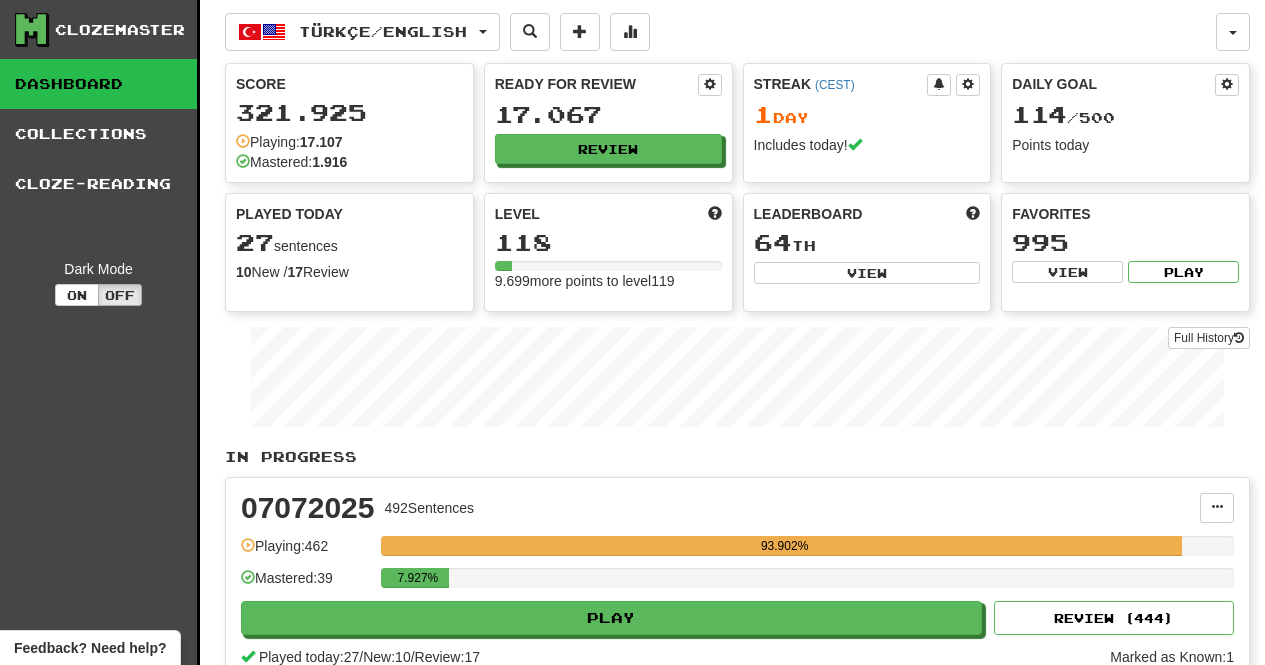 scroll, scrollTop: 0, scrollLeft: 0, axis: both 